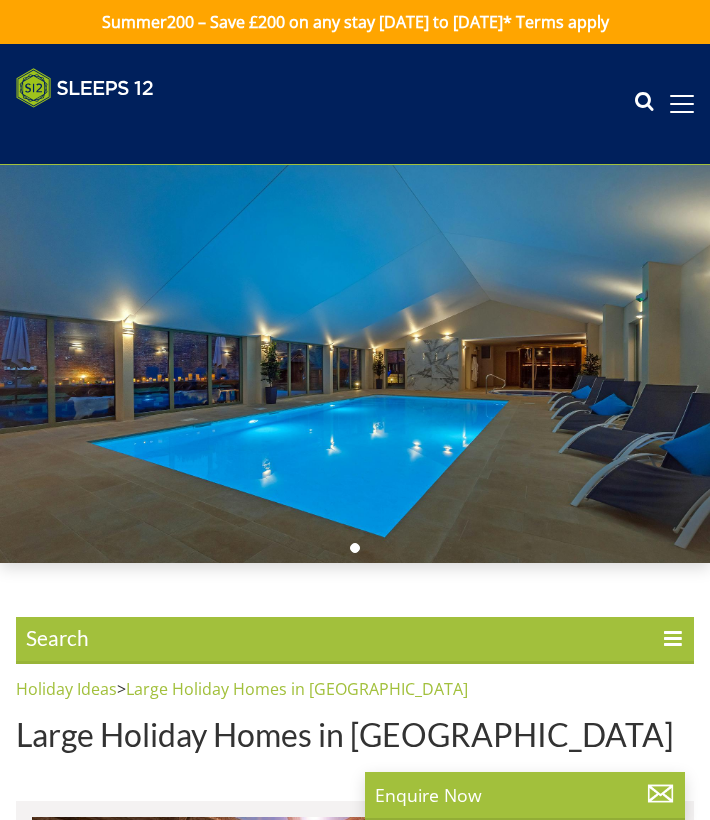 select 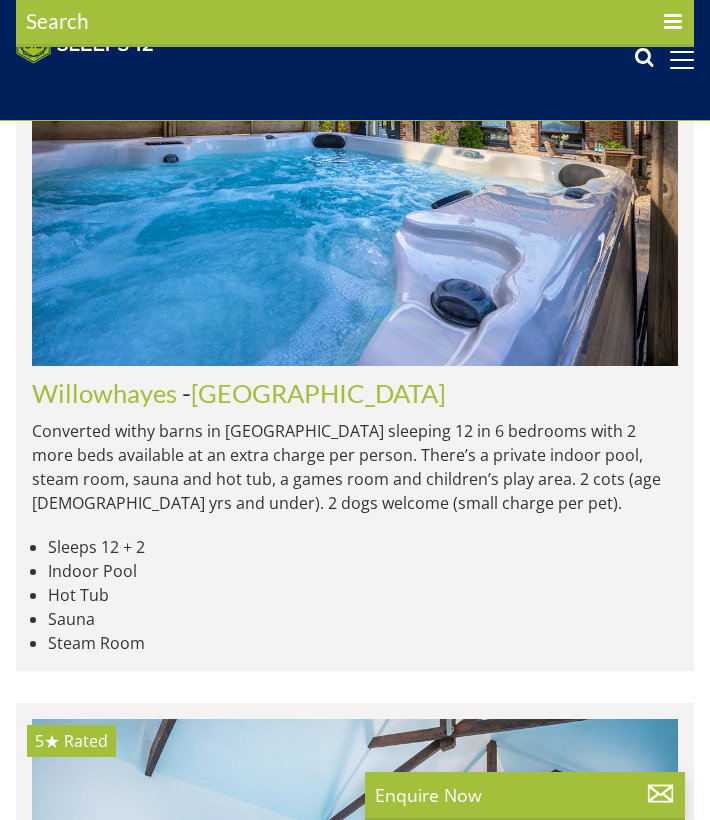 scroll, scrollTop: 0, scrollLeft: 0, axis: both 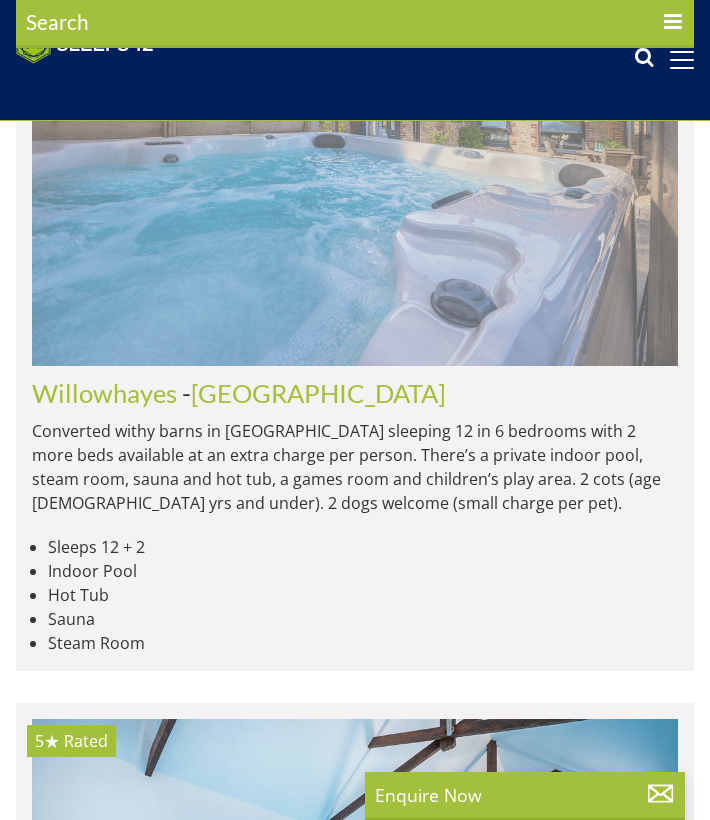 click at bounding box center (355, 157) 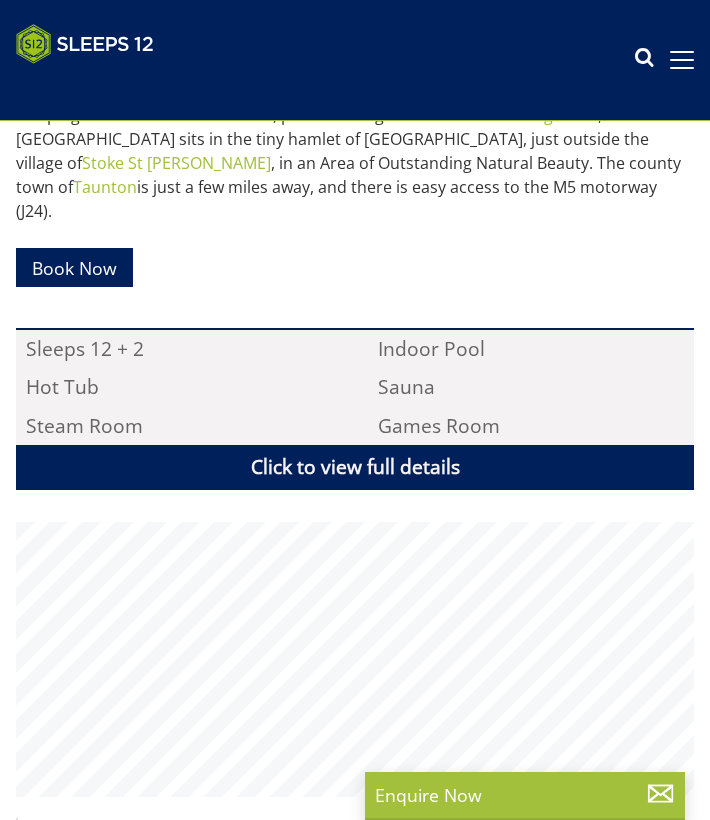scroll, scrollTop: 0, scrollLeft: 0, axis: both 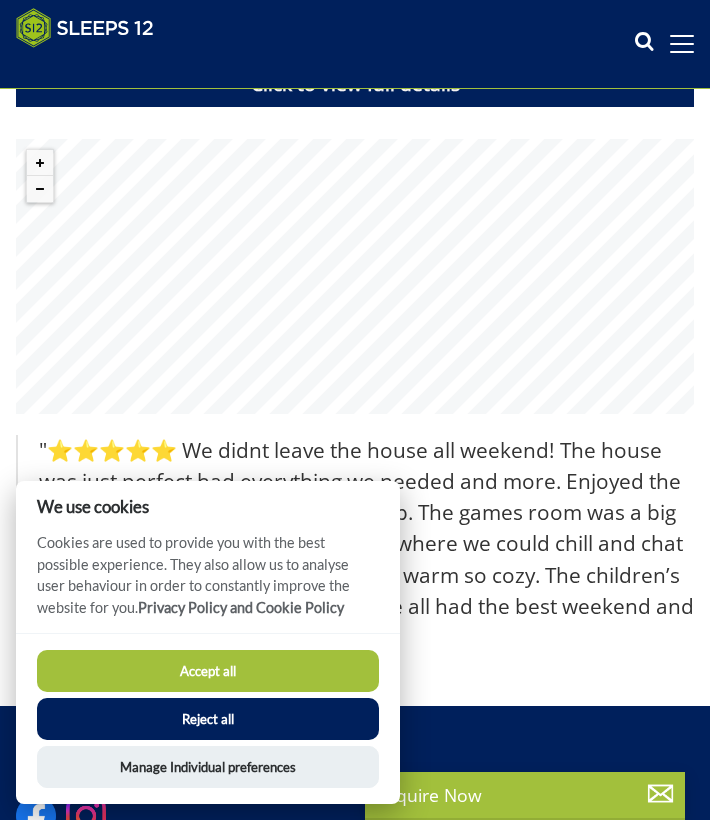 click on "Reject all" at bounding box center [208, 719] 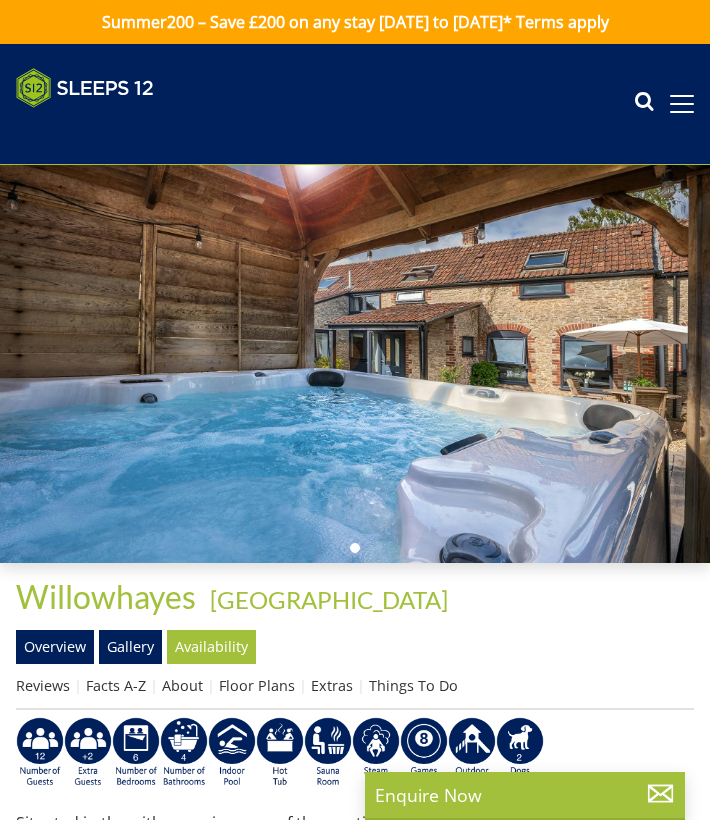 scroll, scrollTop: 327, scrollLeft: 0, axis: vertical 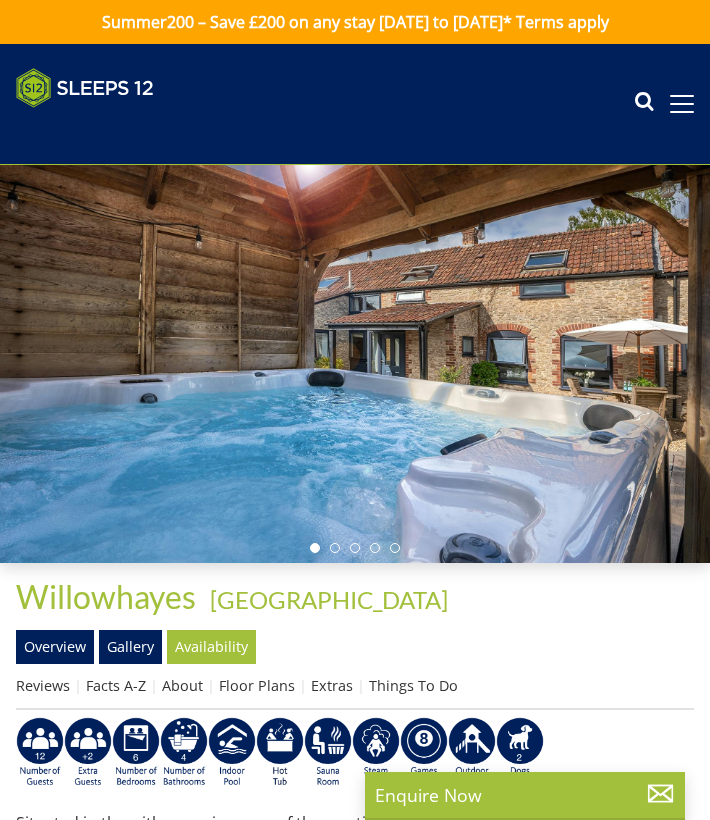 click at bounding box center (355, 364) 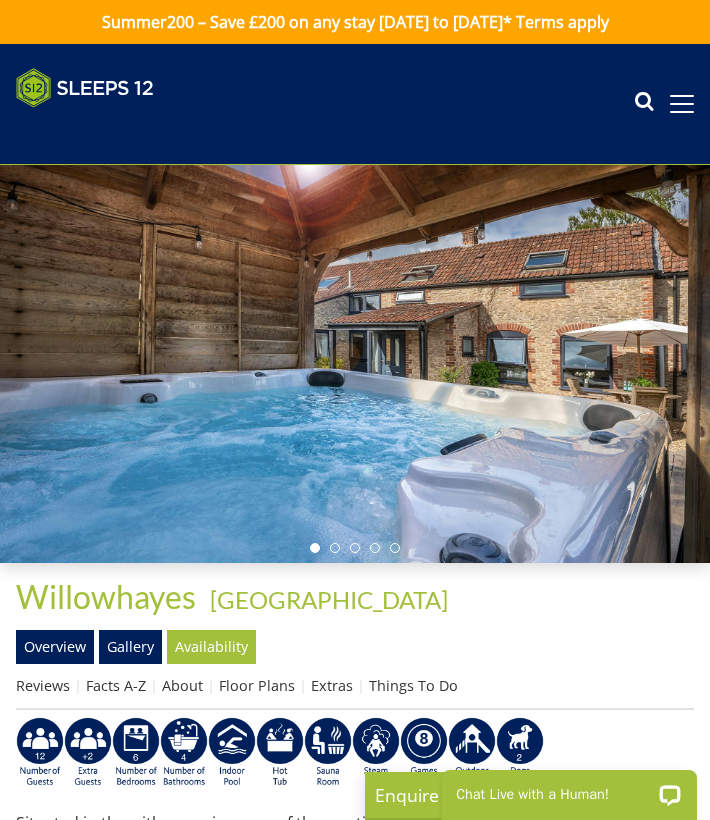 scroll, scrollTop: 0, scrollLeft: 0, axis: both 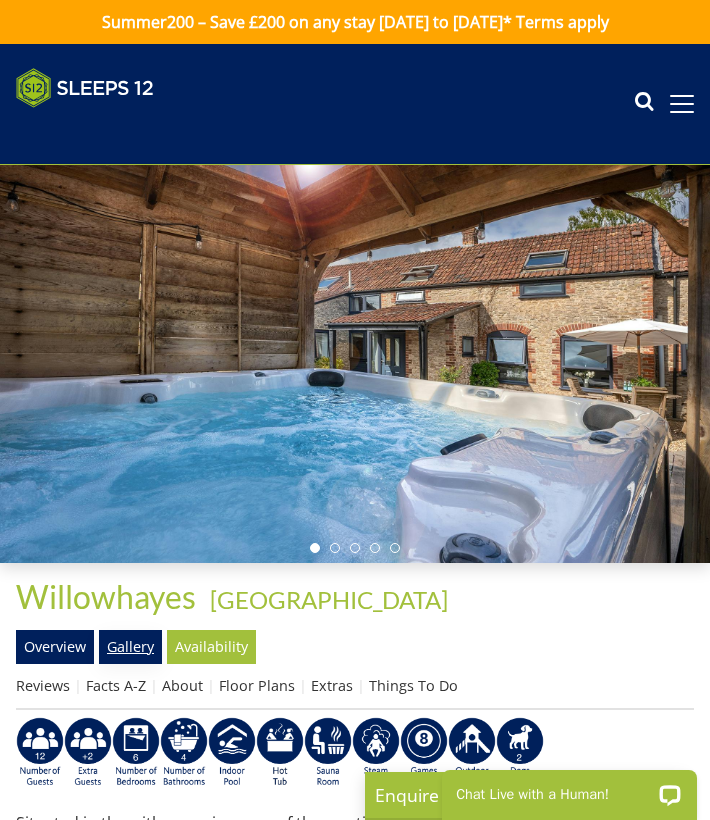 click on "Gallery" at bounding box center [130, 647] 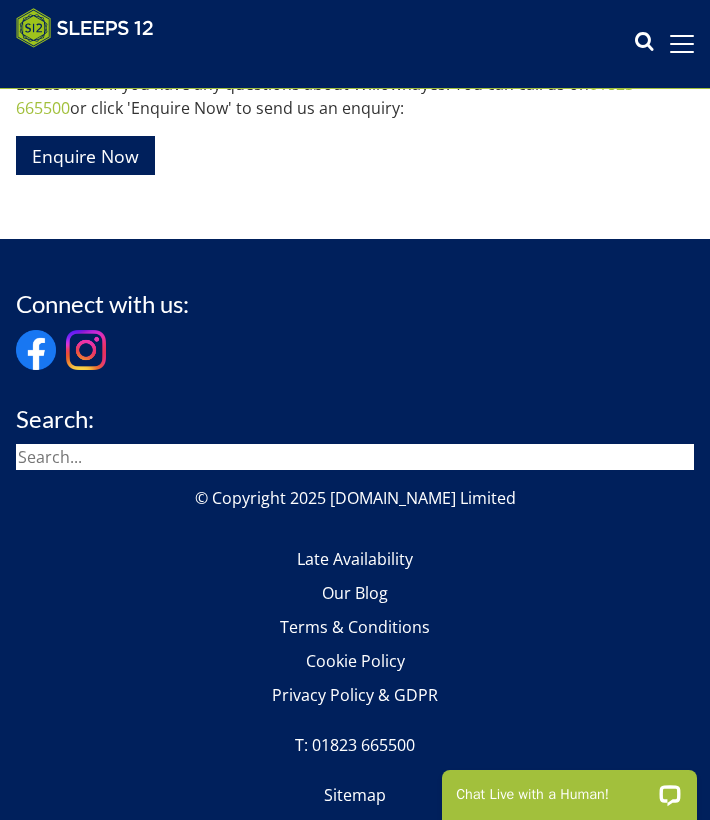 scroll, scrollTop: 20284, scrollLeft: 0, axis: vertical 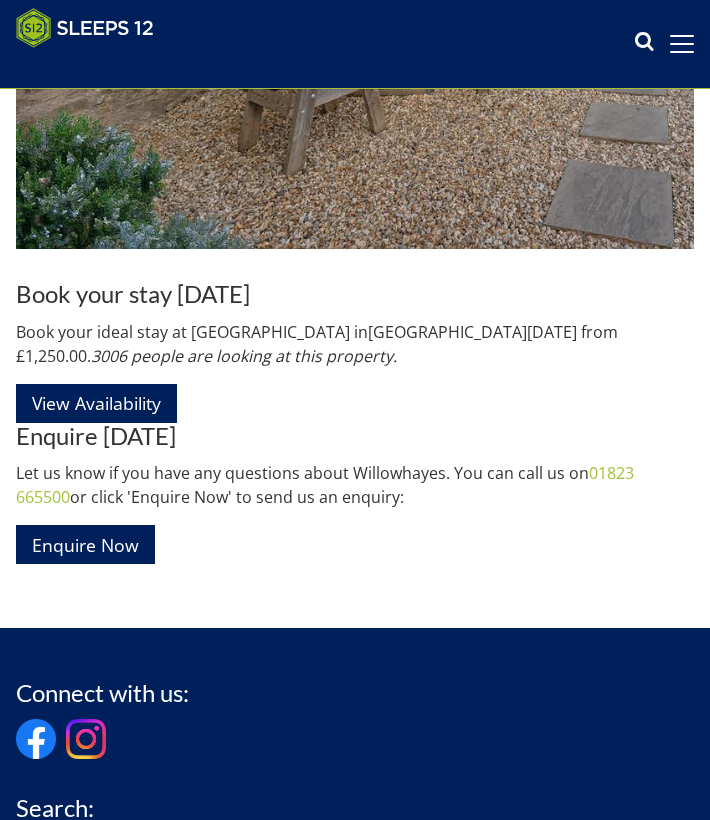 click on "Enquire Today
Let us know if you have any questions about Willowhayes.
You can call us on  01823 665500
or click 'Enquire Now' to send us an enquiry:
Enquire Now
Do not fill in this field
Forename
Surname
Email
Please add me to mailing list
Phone
Subject
General Enquiry
Listing My Property
Frog Street
Hennaways
Quantock Barns
Brix Barn
Dovesway
Bluewater
Perys Hill
Cockercombe
Meadows Drift
Ade Shindy
Jollyoaks
Beyond The Woods
Big Thatch
Dancing Hill
Hill View
Smalls
Ortensia
La Belle Folly
Menagerie House
Thorncombe
Sampford View
Flossy Brook
House On The Hill
The Old Rectory
Ham Bottom
Tip-Top
The Granary
Babblebrook
Heddinay
Ridgeview
Blushings Barn
Teds Place
Dreamdays
Churchill 20
Goldway" at bounding box center [355, 494] 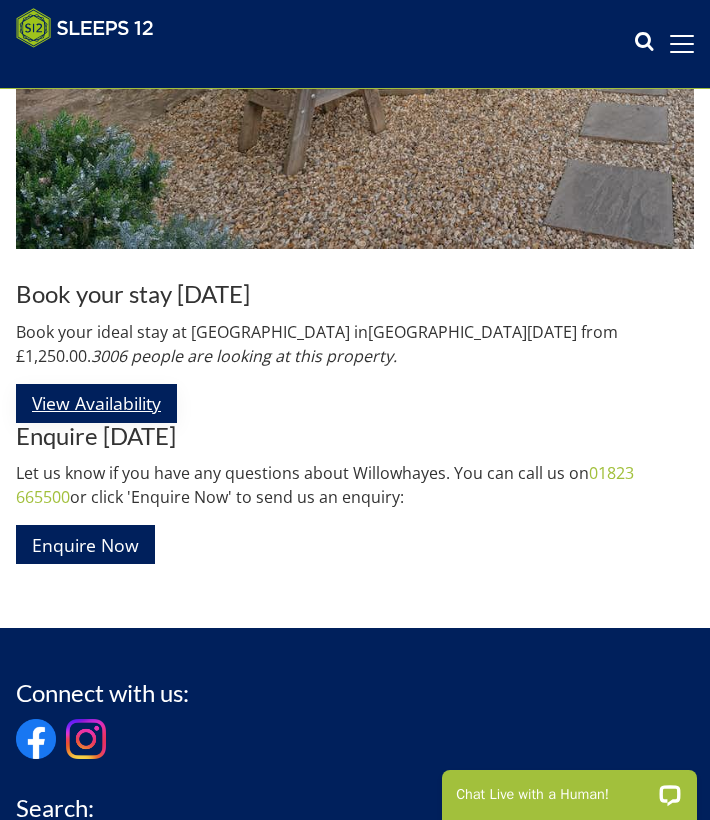 click on "View Availability" at bounding box center [96, 403] 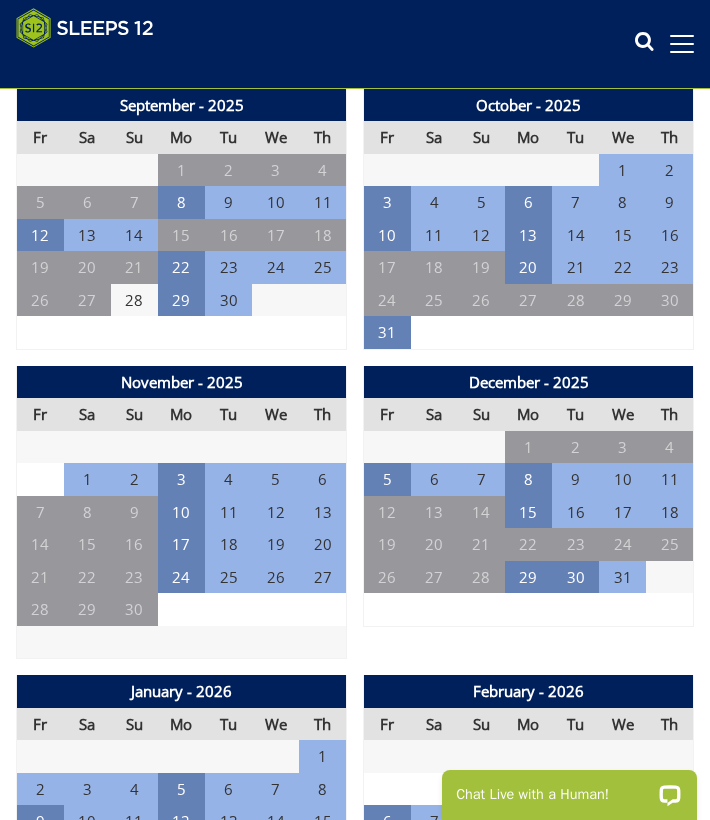 scroll, scrollTop: 902, scrollLeft: 0, axis: vertical 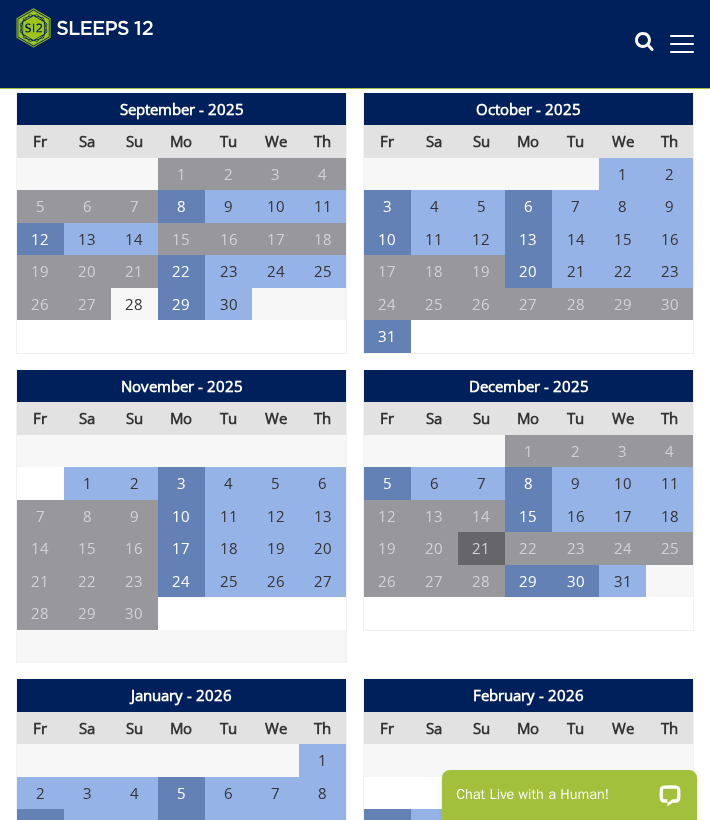click on "21" at bounding box center [481, 548] 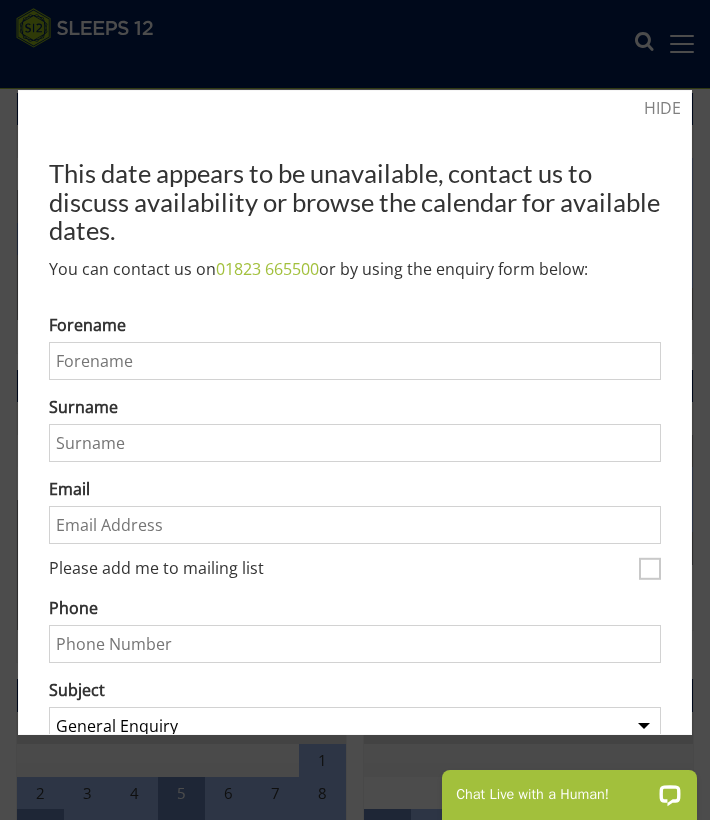 click on "Surname" at bounding box center (355, 407) 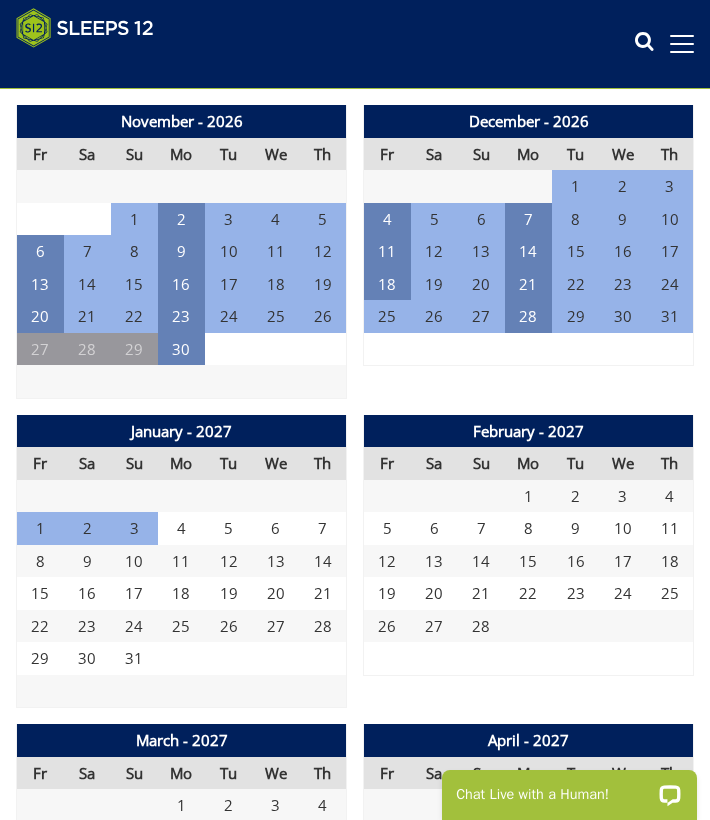 scroll, scrollTop: 2943, scrollLeft: 0, axis: vertical 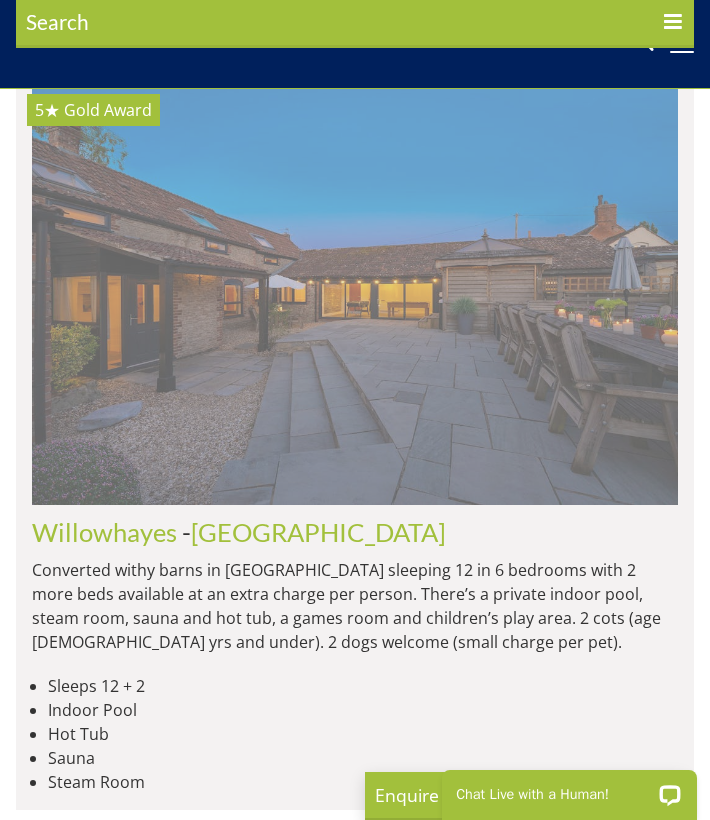 click at bounding box center [355, 296] 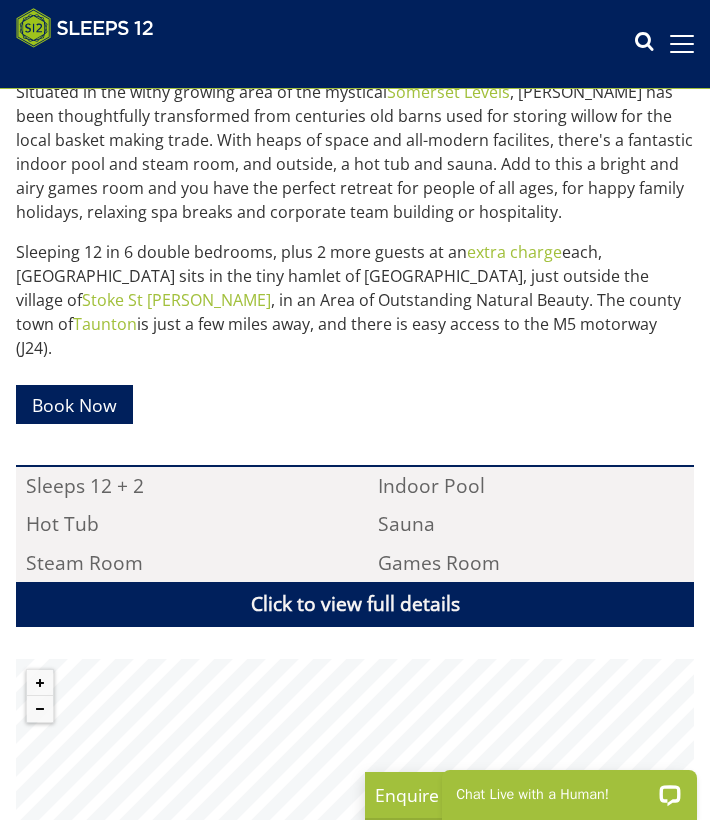 scroll, scrollTop: 859, scrollLeft: 0, axis: vertical 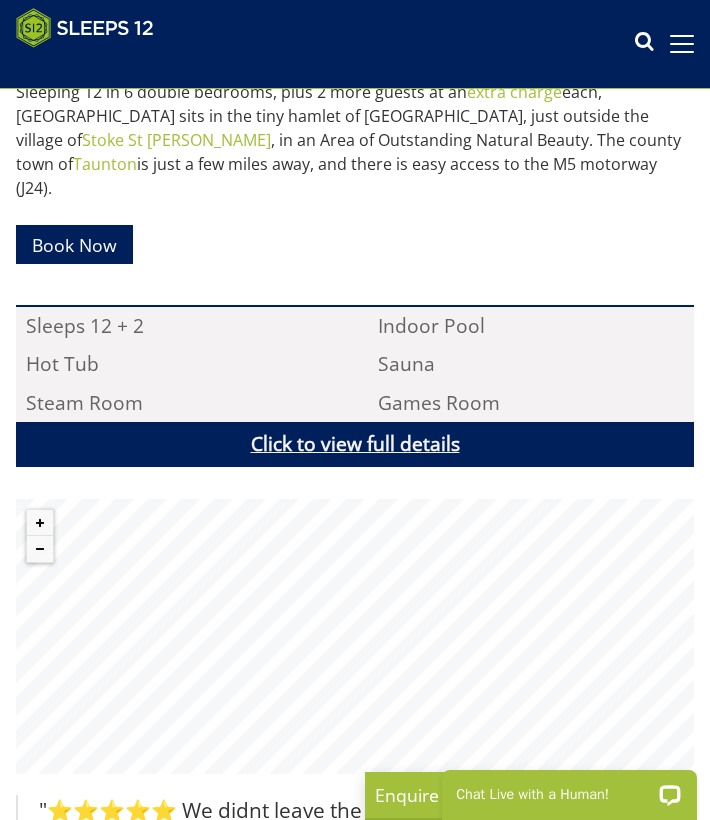 click on "Click to view full details" at bounding box center (355, 444) 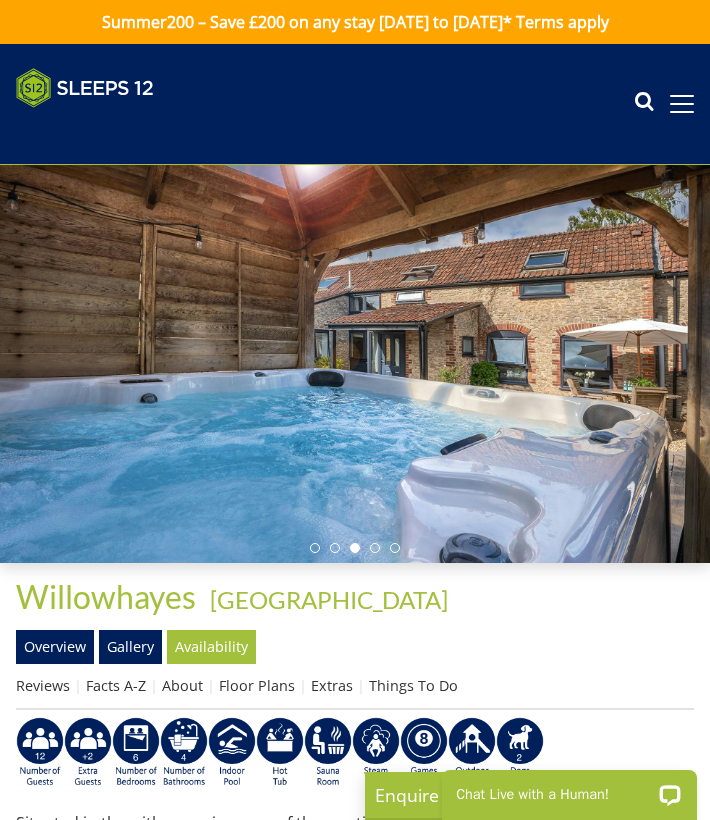 scroll, scrollTop: -2, scrollLeft: 0, axis: vertical 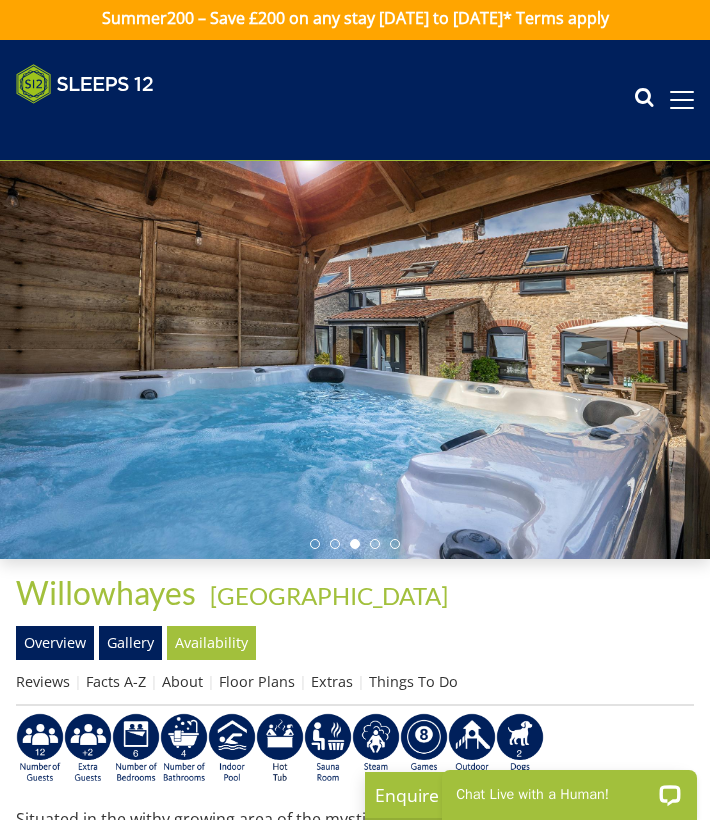 click at bounding box center [355, 360] 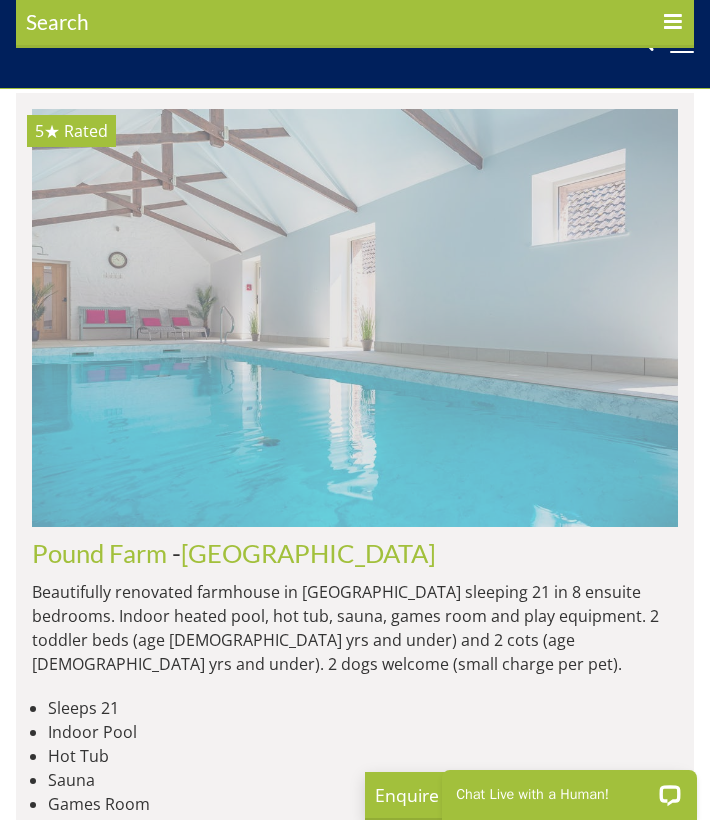 click at bounding box center [355, 317] 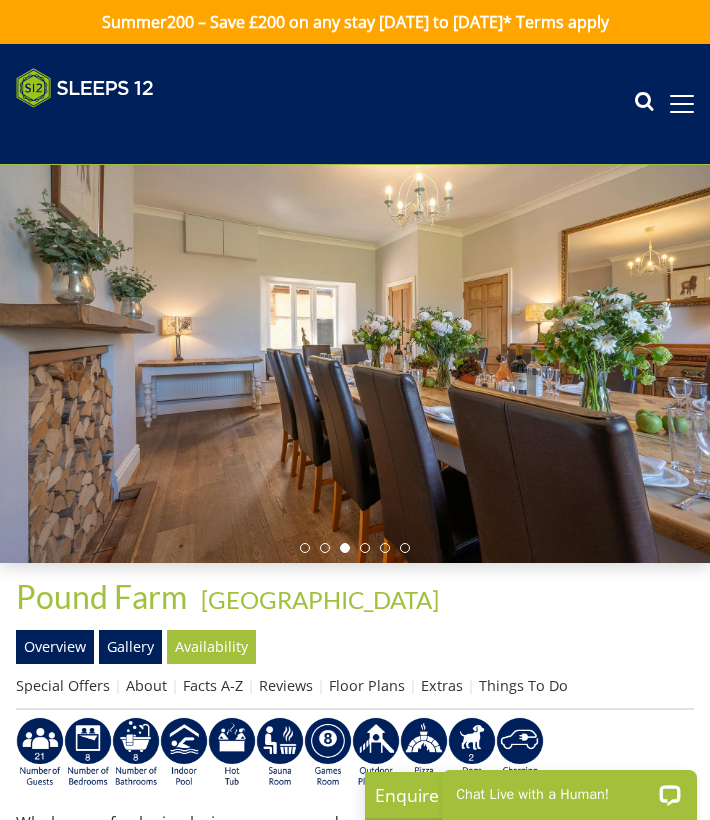 click at bounding box center [355, 364] 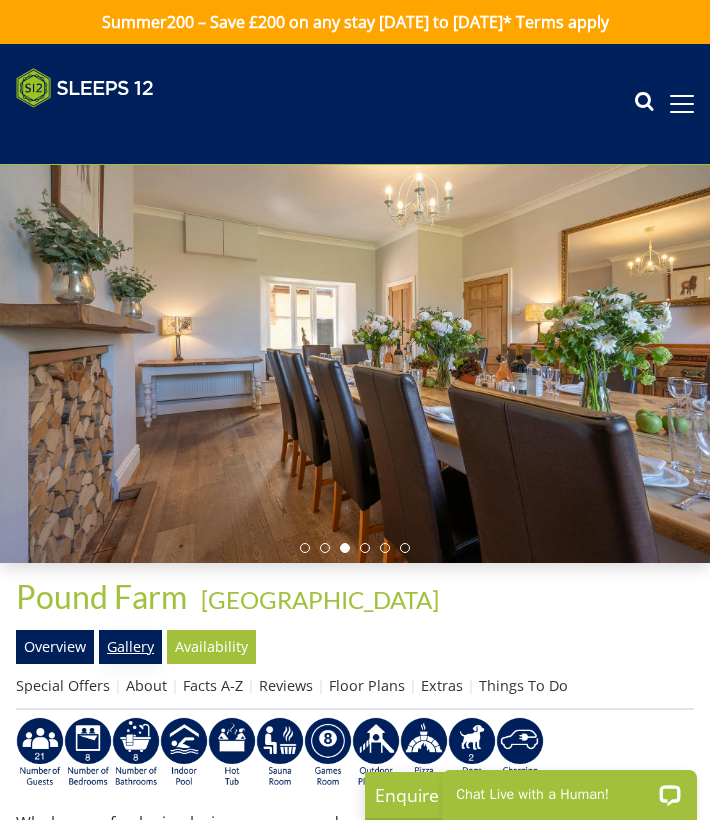click on "Gallery" at bounding box center (130, 647) 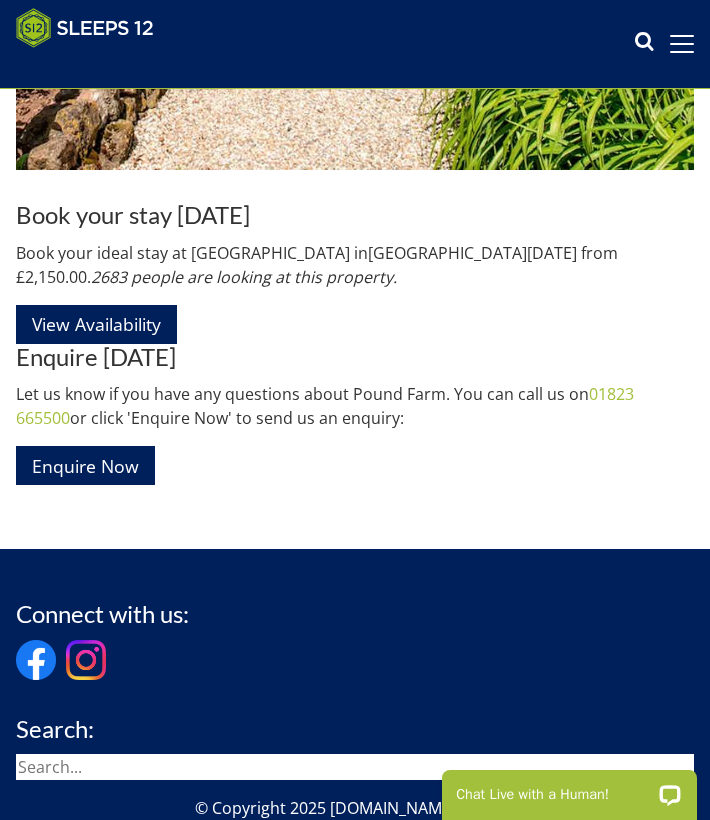 scroll, scrollTop: 22490, scrollLeft: 0, axis: vertical 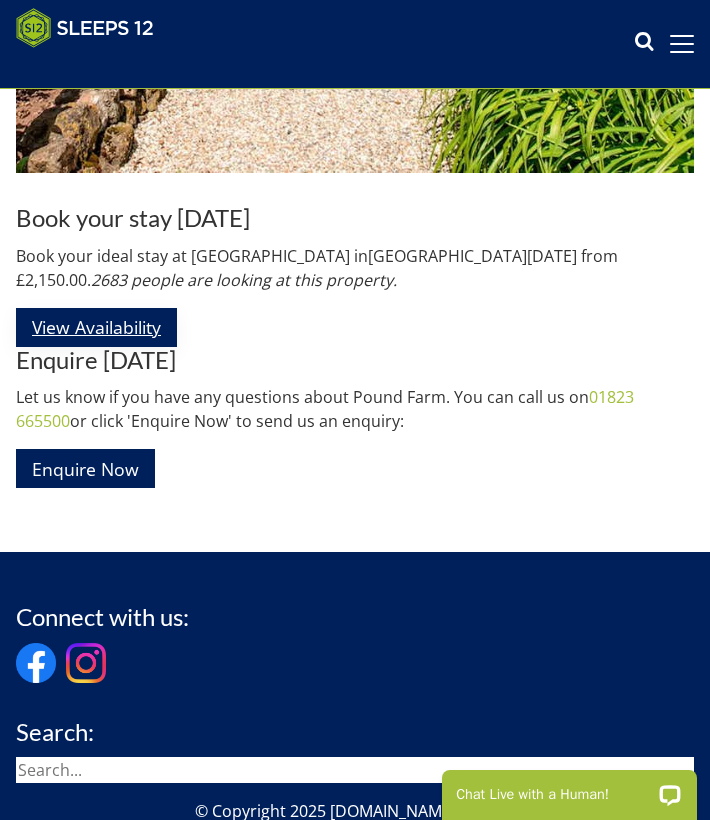 click on "View Availability" at bounding box center [96, 327] 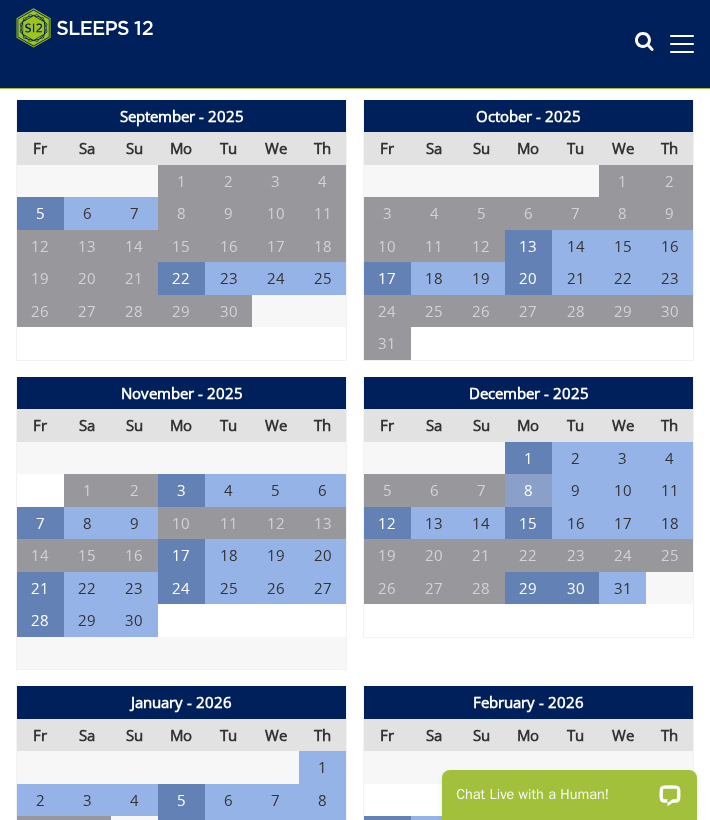 scroll, scrollTop: 0, scrollLeft: 0, axis: both 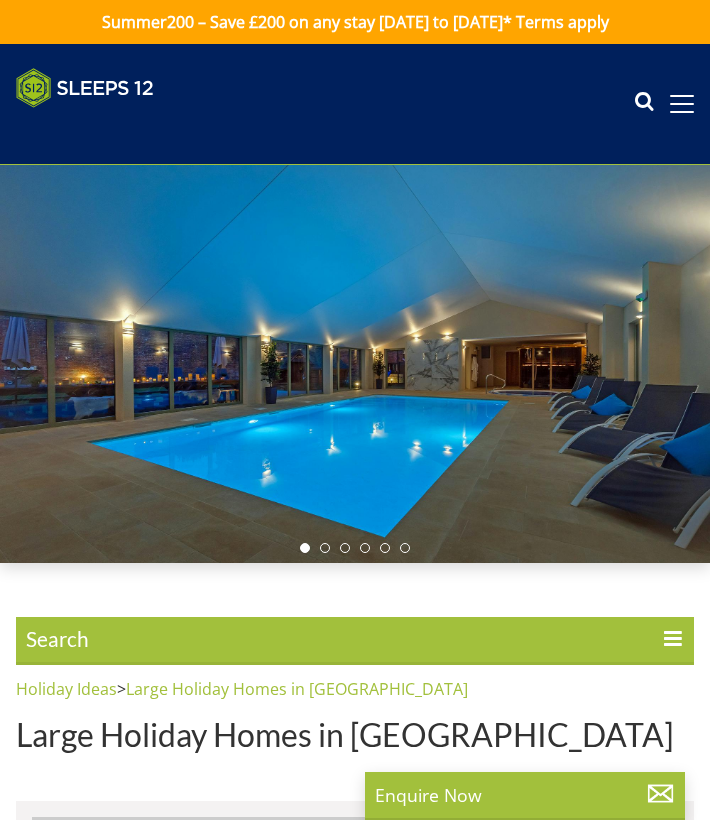 click on "Search
Menu" at bounding box center (664, 104) 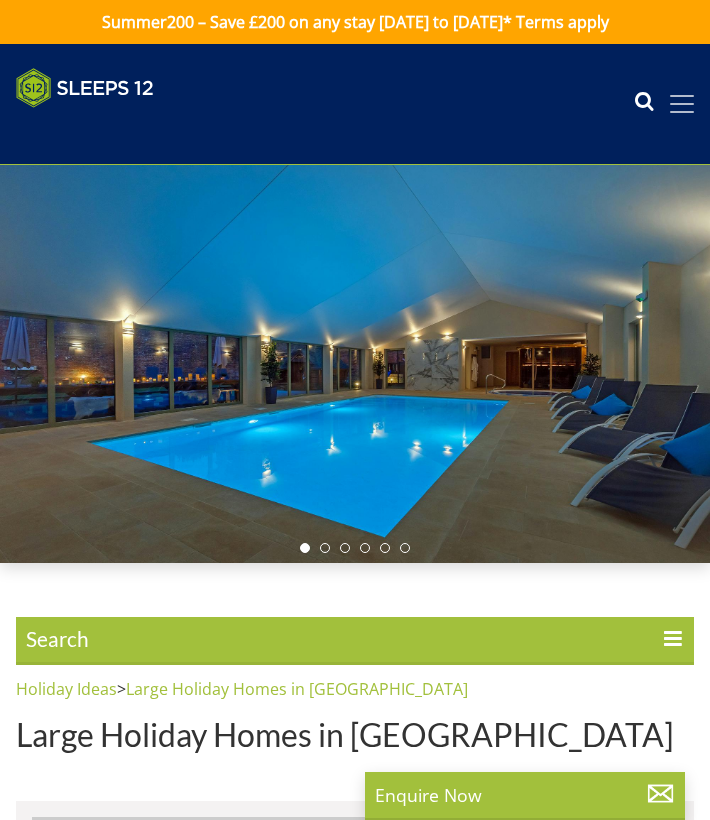 click at bounding box center (682, 104) 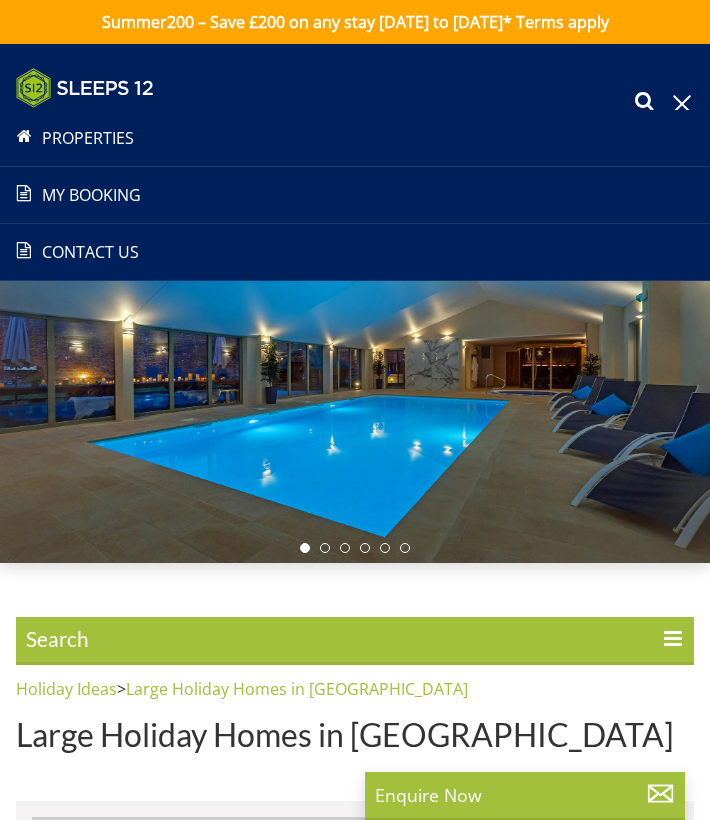 click on "Properties" at bounding box center (355, 138) 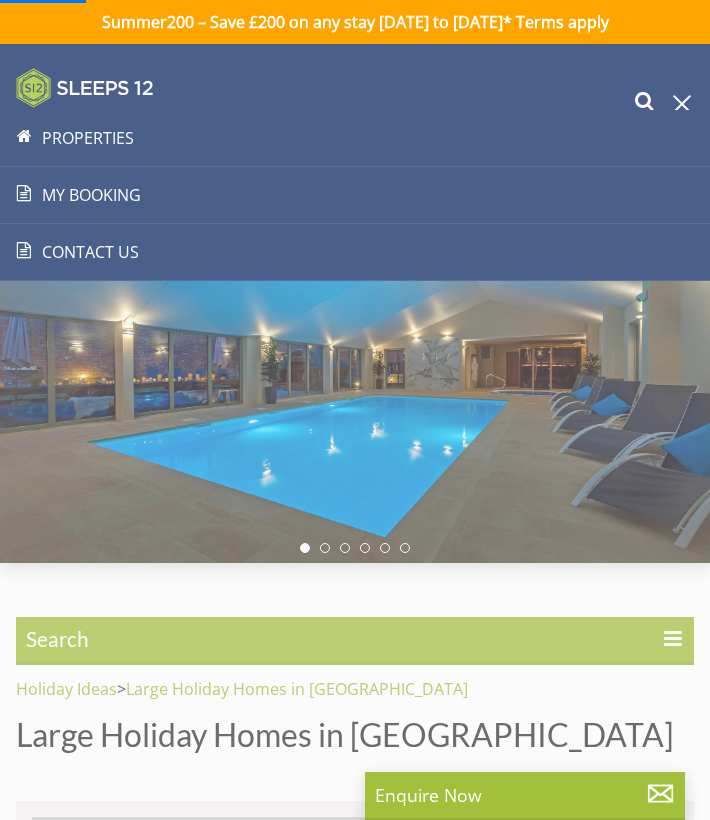 click on "Properties" at bounding box center (355, 138) 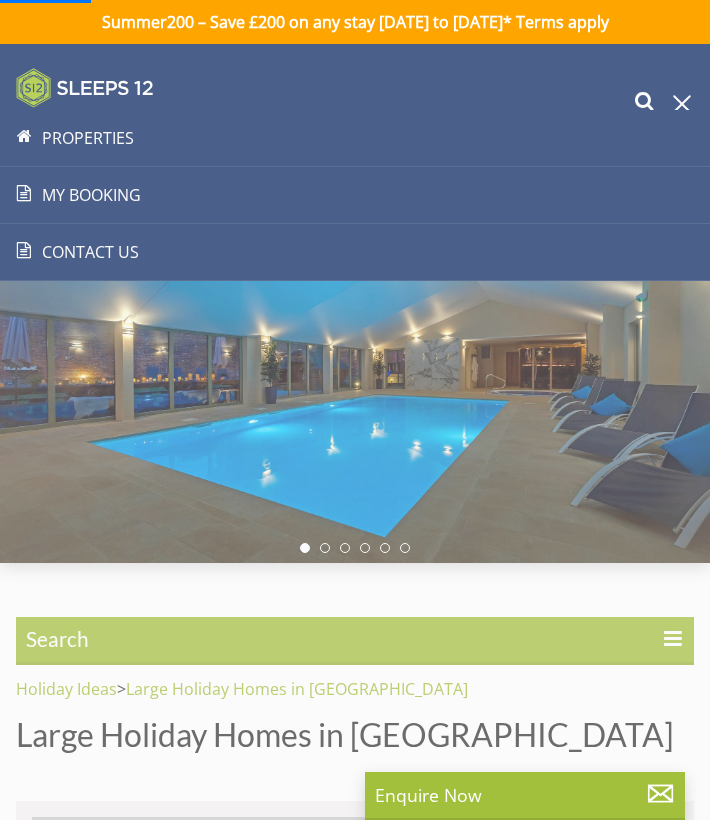 click at bounding box center (355, 364) 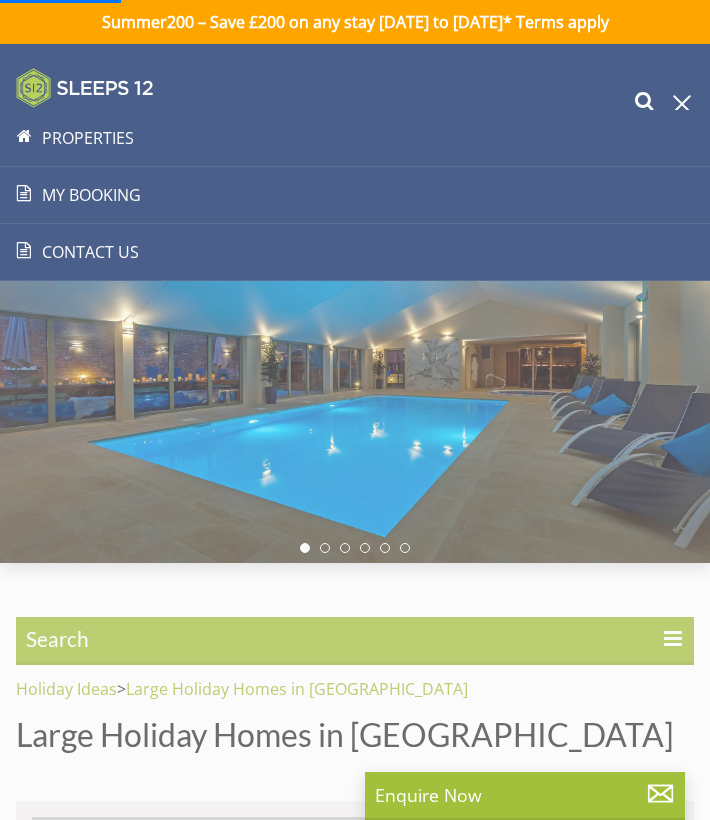 click on "Contact Us  01823 665500" at bounding box center (355, 252) 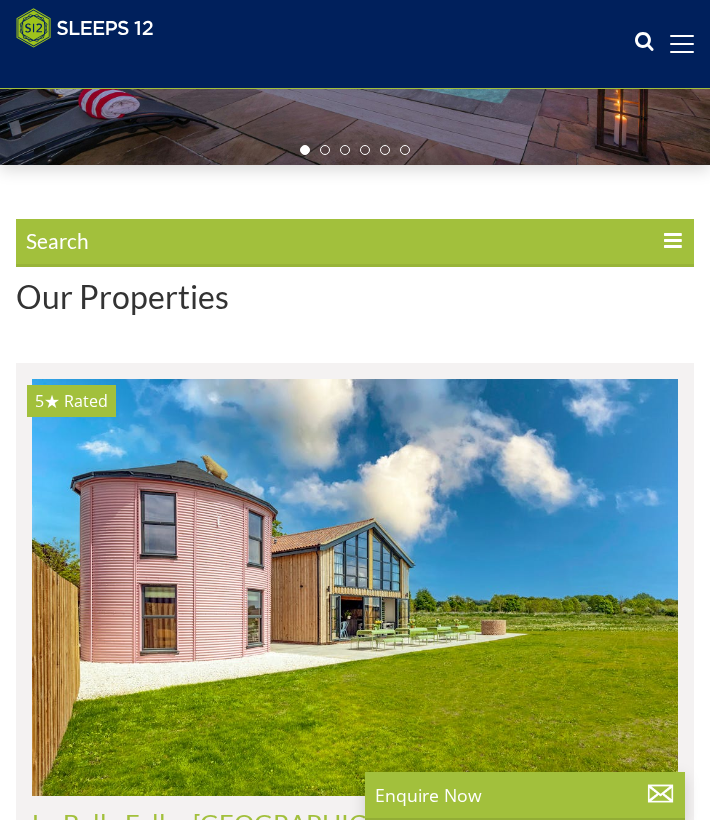 scroll, scrollTop: 323, scrollLeft: 0, axis: vertical 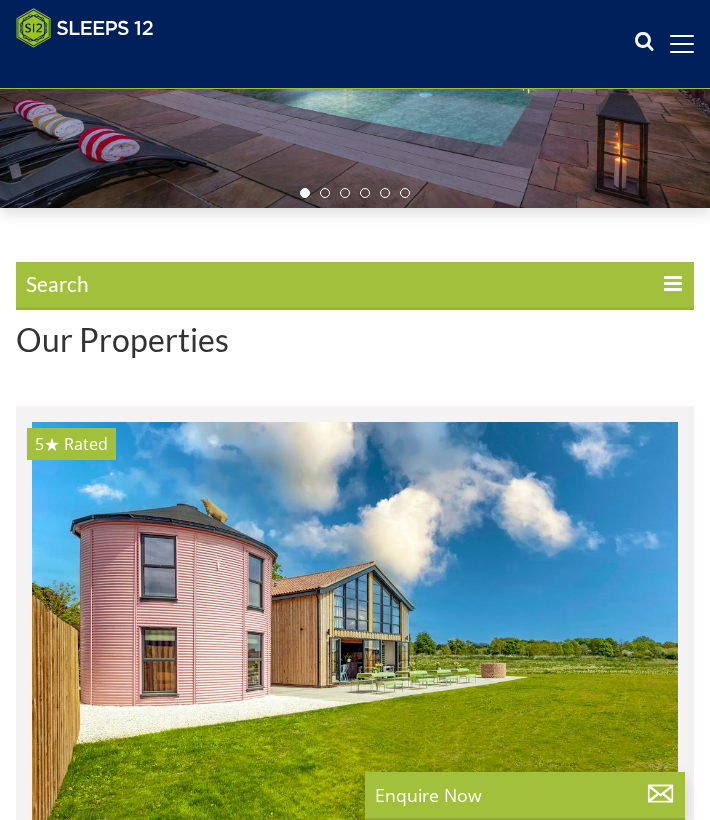 click at bounding box center (673, 286) 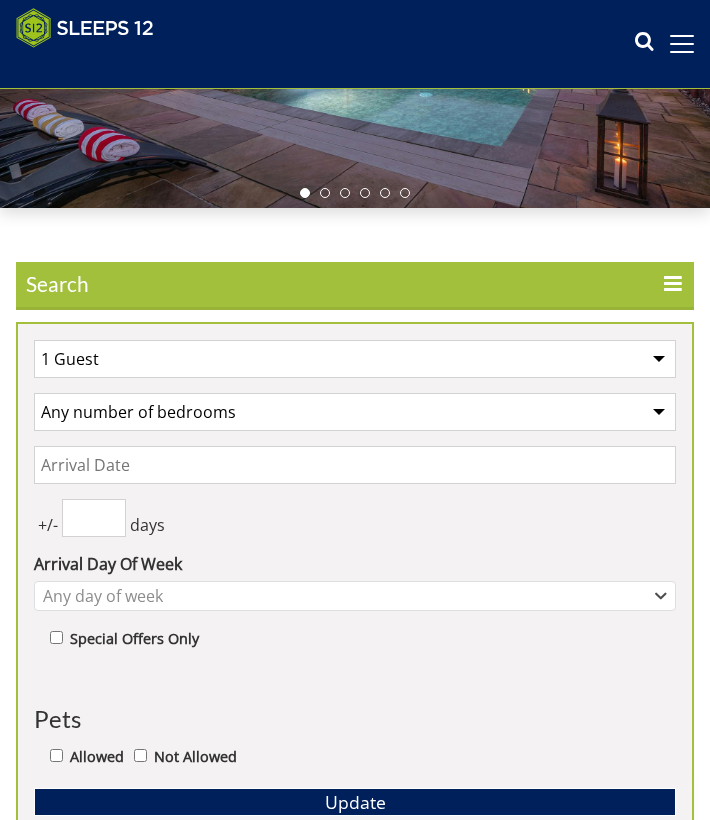 select on "10" 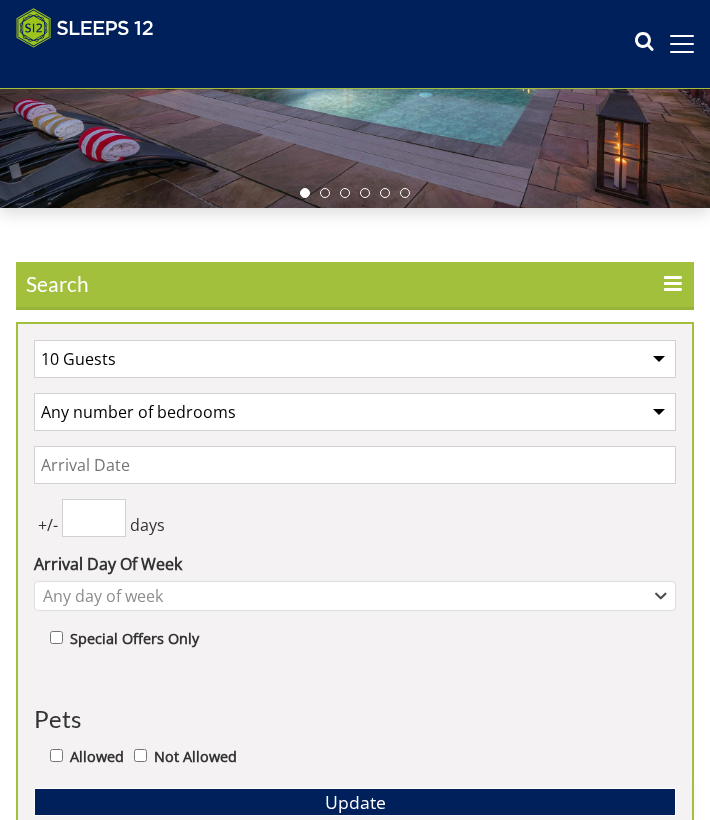select on "5" 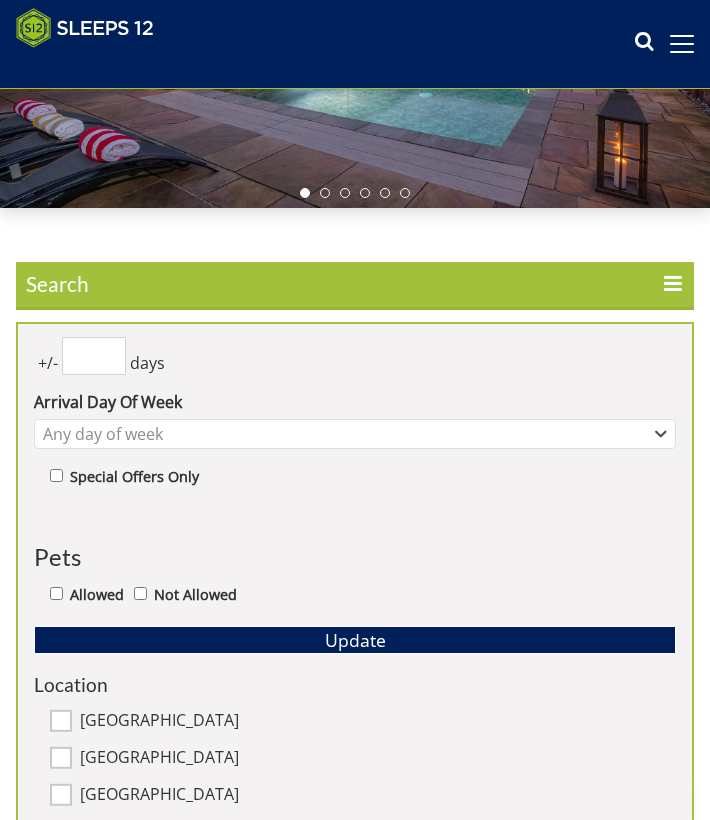 scroll, scrollTop: 169, scrollLeft: 0, axis: vertical 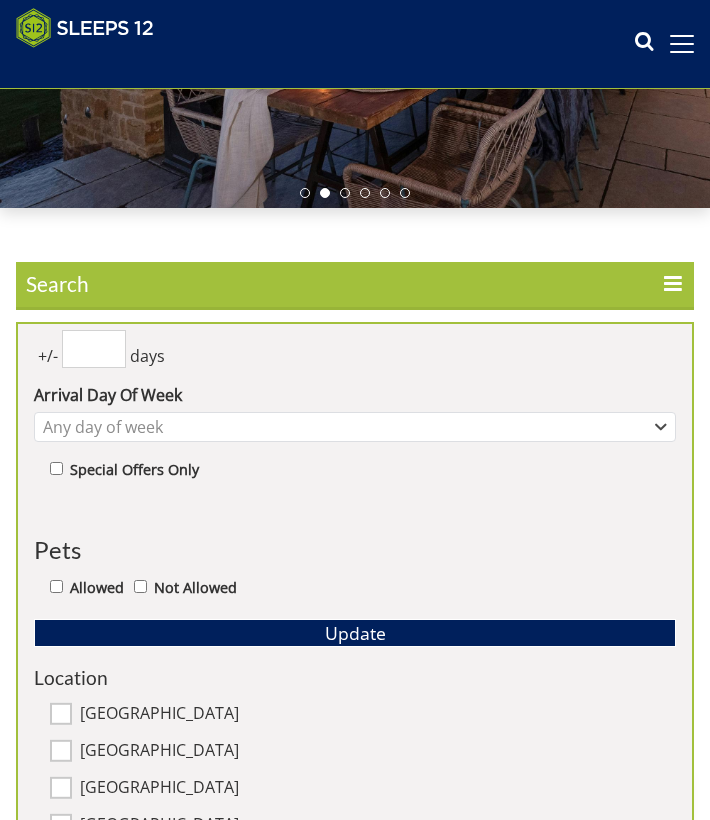 click on "Allowed" at bounding box center (97, 588) 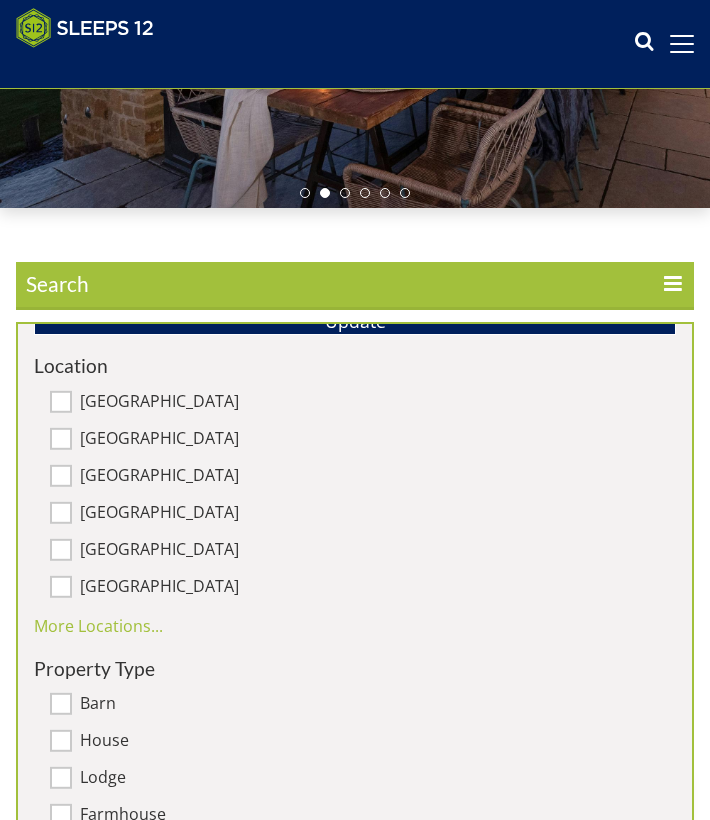scroll, scrollTop: 483, scrollLeft: 0, axis: vertical 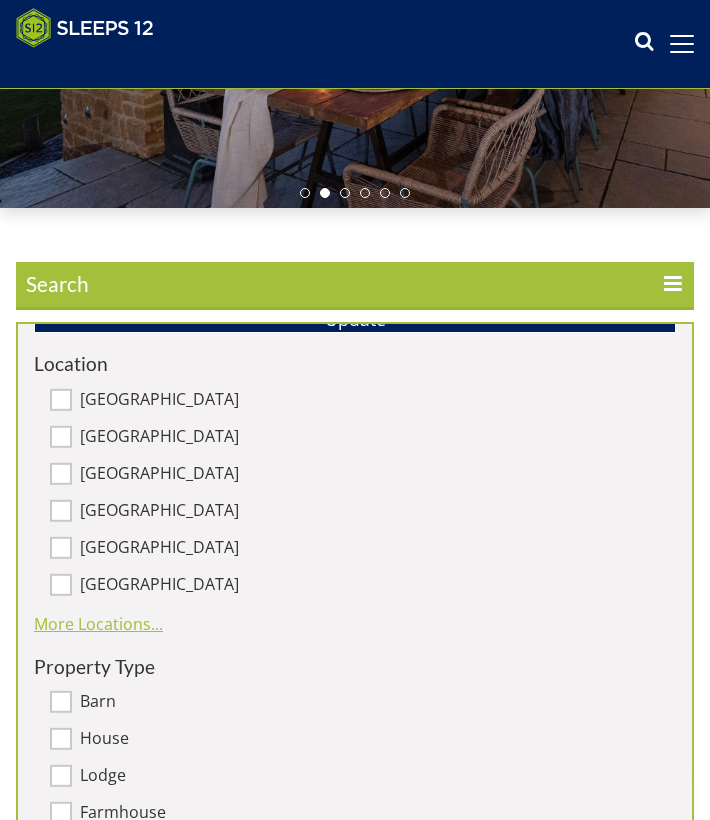 click on "More Locations..." at bounding box center (98, 624) 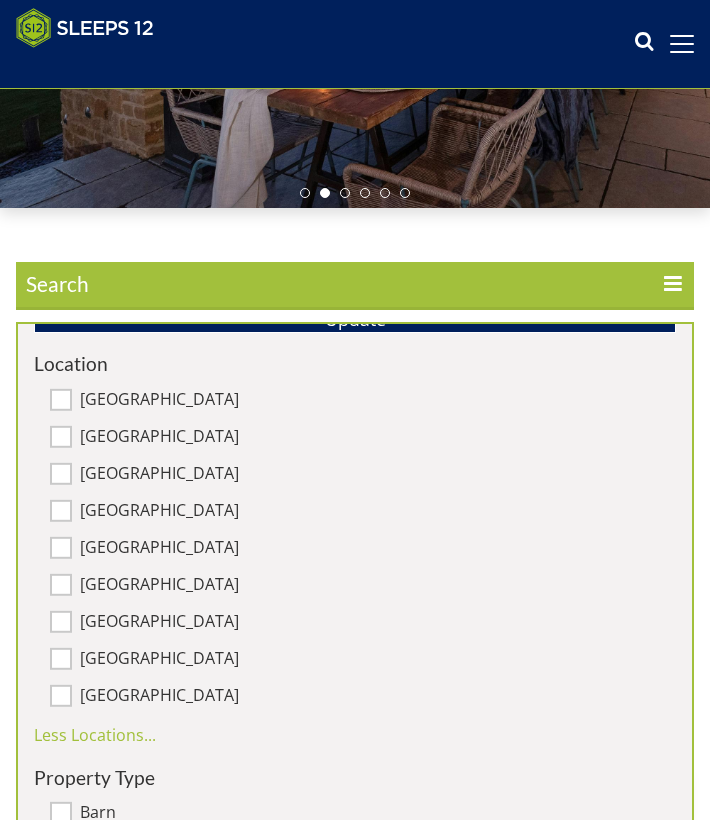 click on "[GEOGRAPHIC_DATA]" at bounding box center (61, 399) 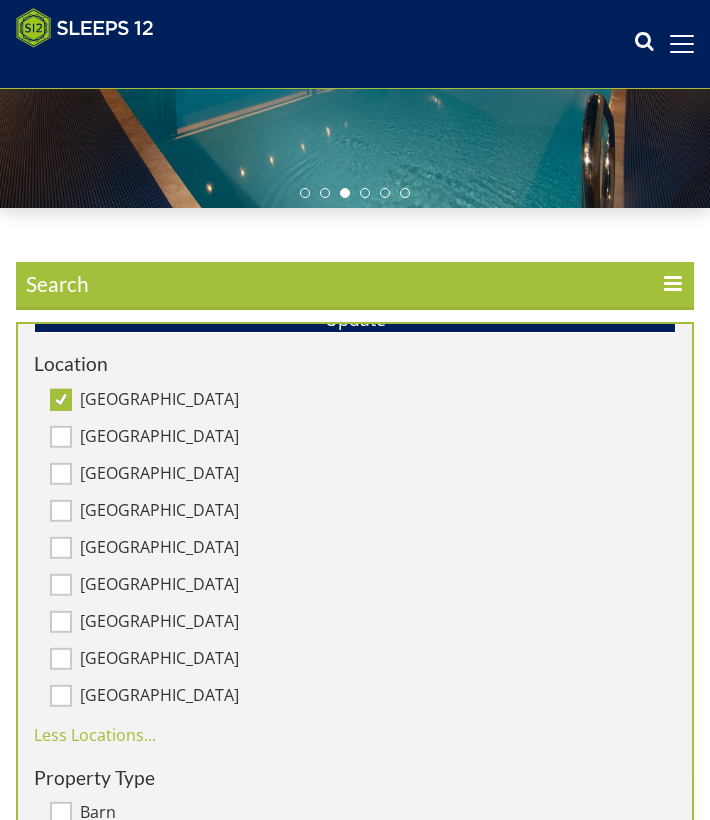 click on "Gloucestershire" at bounding box center [61, 510] 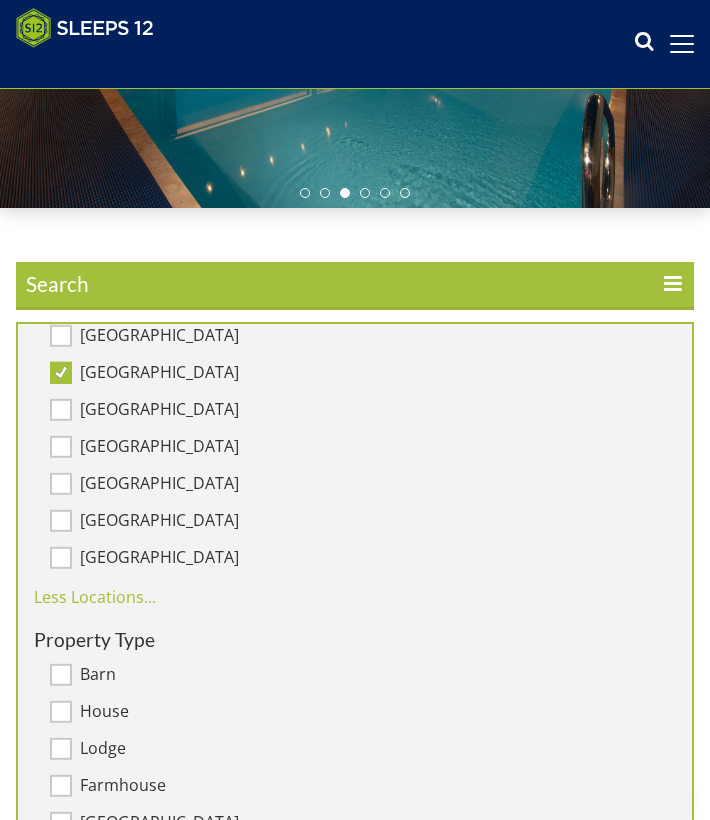 scroll, scrollTop: 619, scrollLeft: 0, axis: vertical 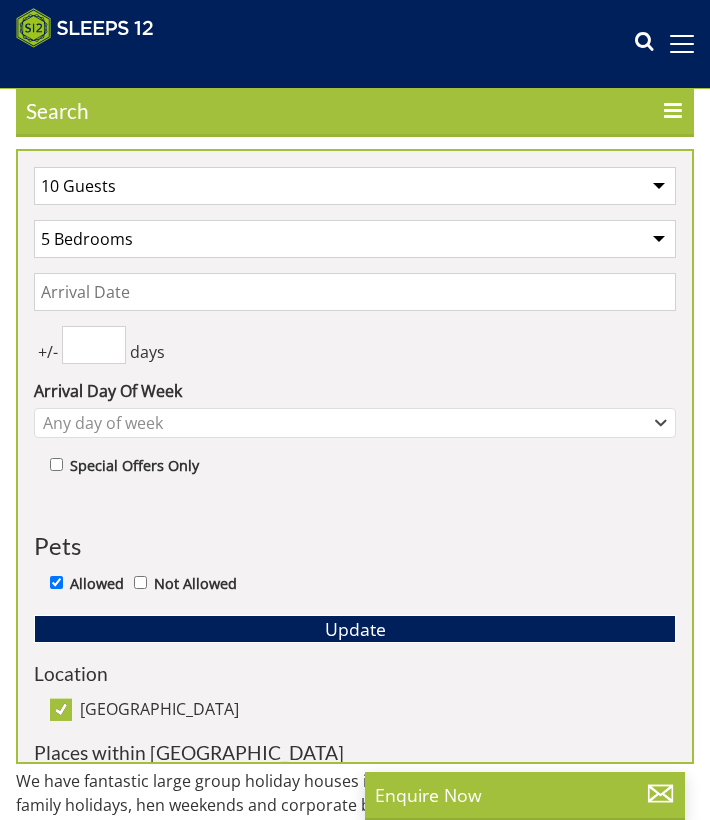 click on "Date" at bounding box center [355, 292] 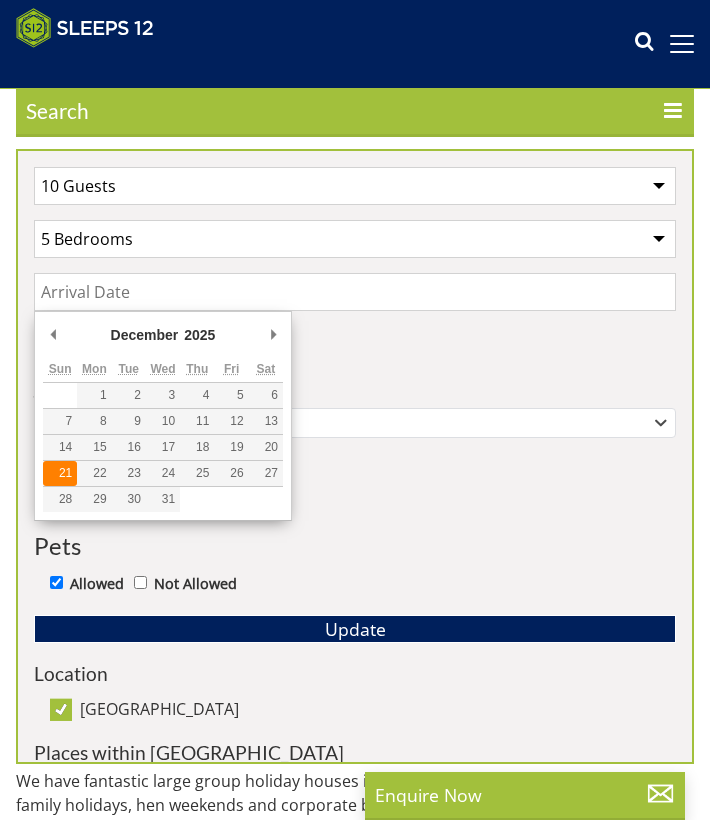 type on "21/12/2025" 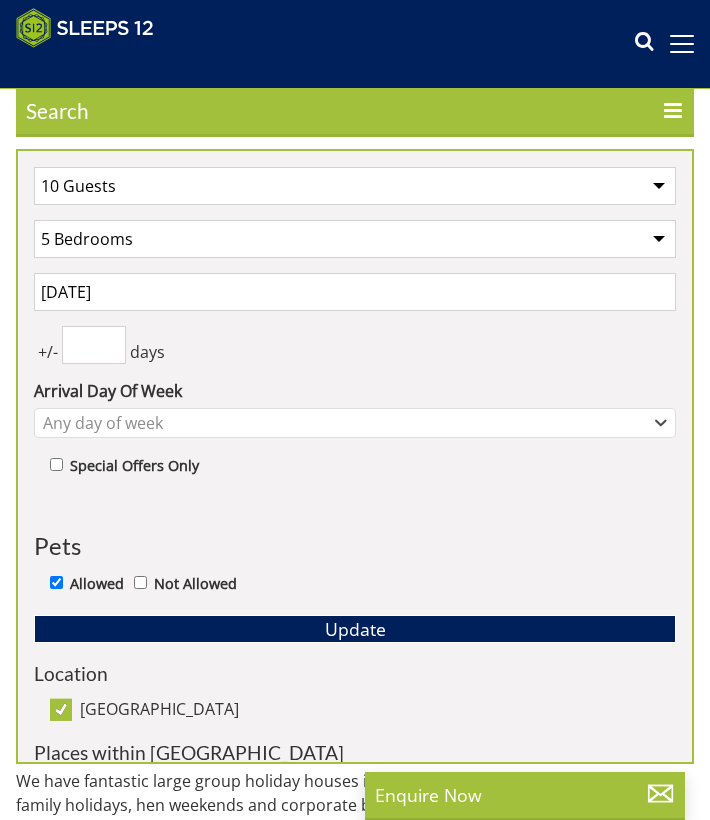 type on "1" 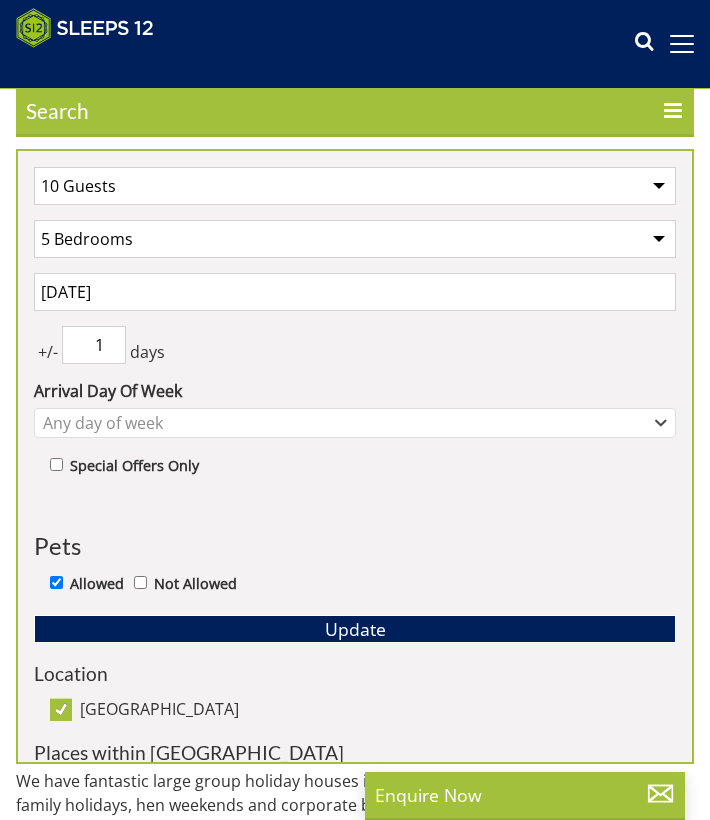 click on "1" at bounding box center (94, 345) 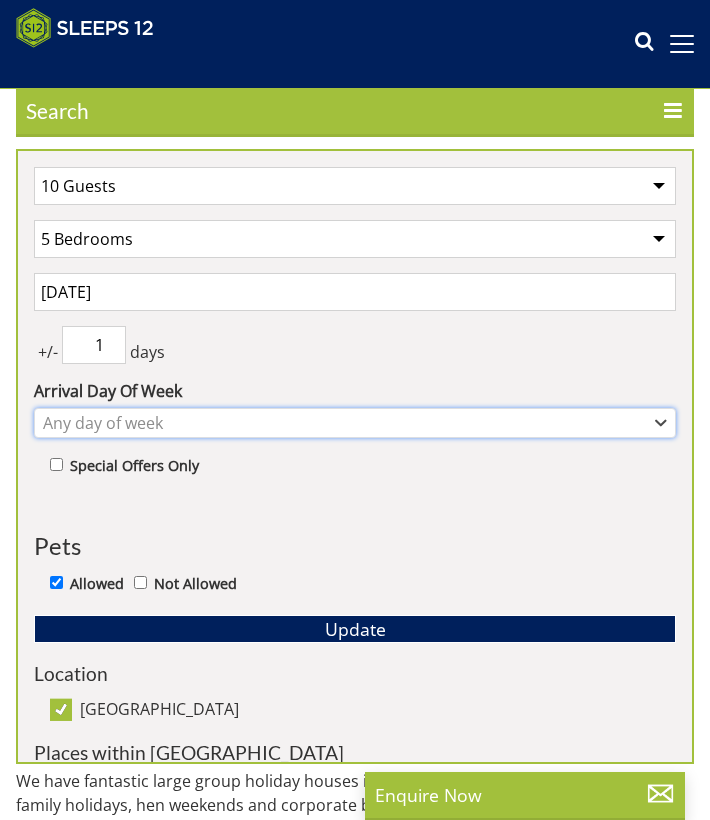 click on "Any day of week" at bounding box center [344, 423] 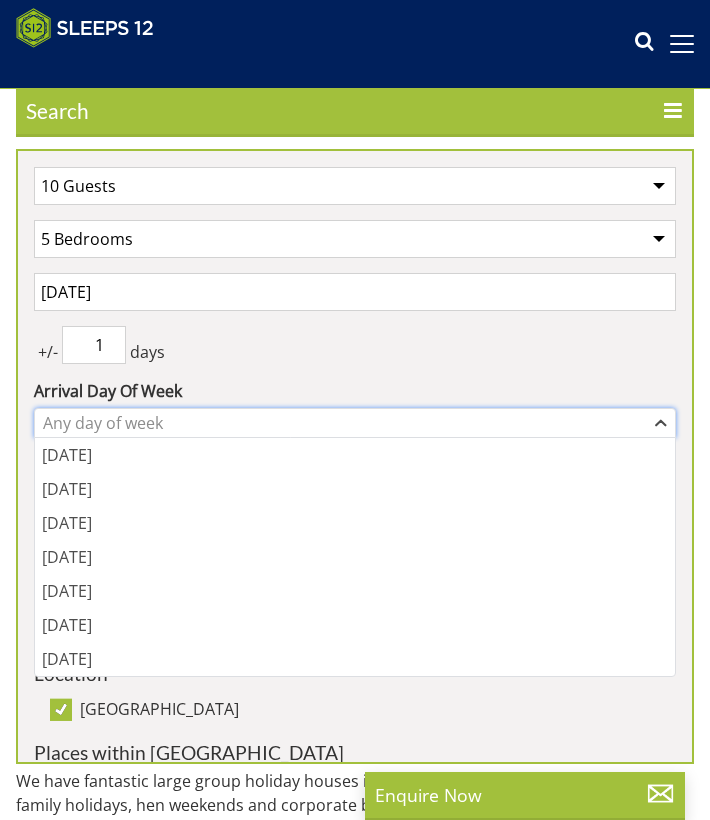 click on "Any day of week" at bounding box center [344, 423] 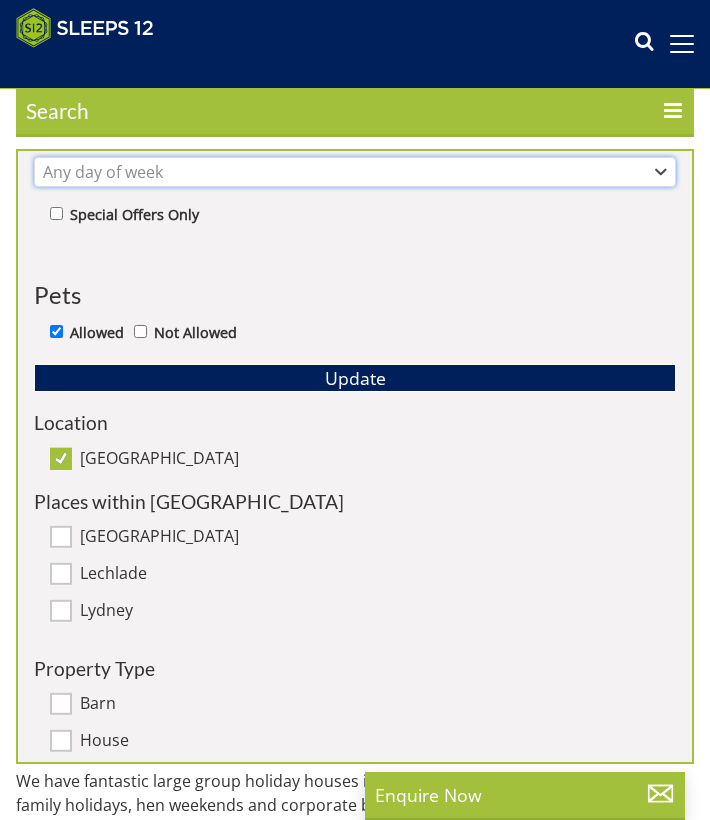scroll, scrollTop: 298, scrollLeft: 0, axis: vertical 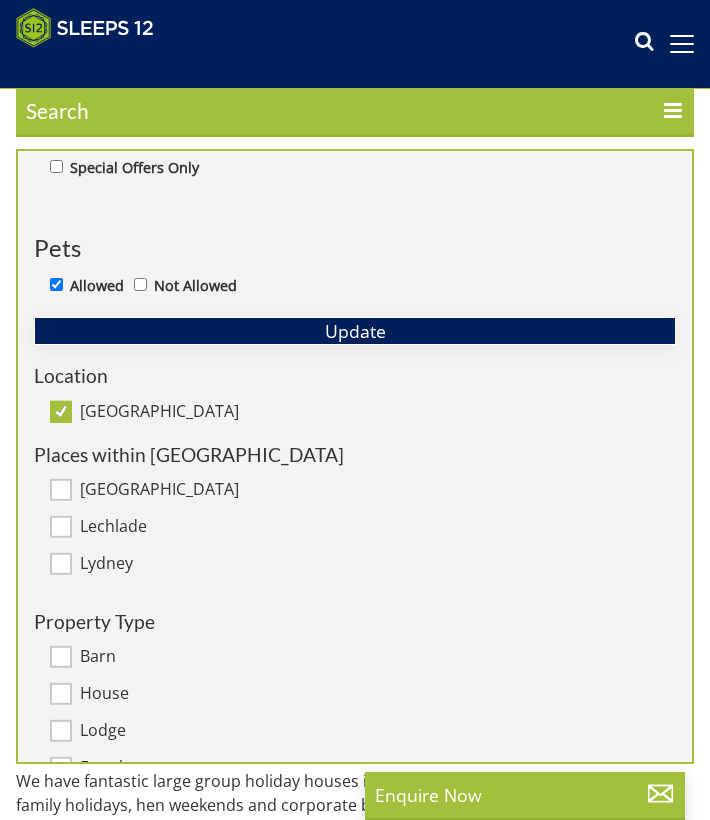 click on "Update" at bounding box center [355, 331] 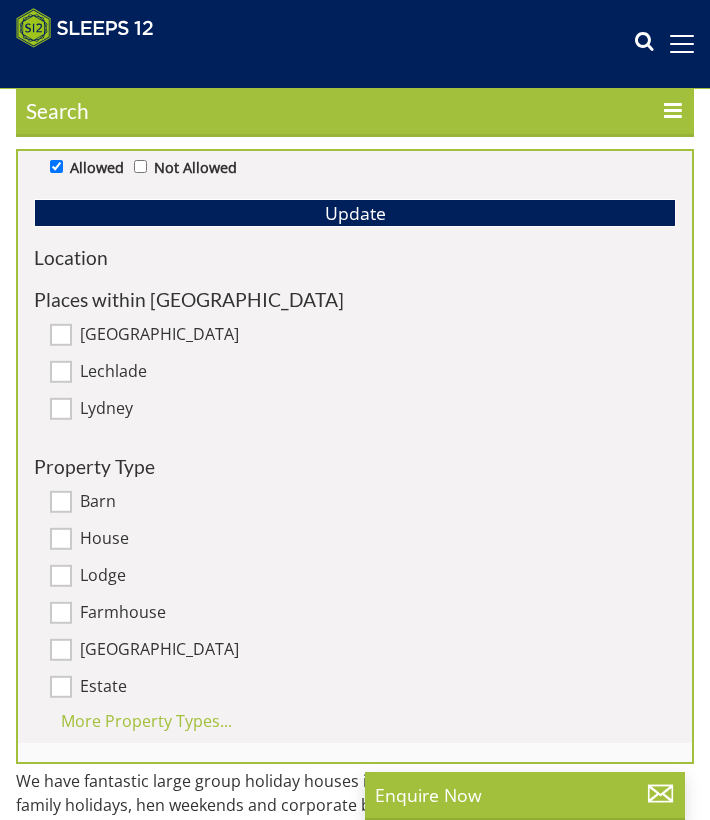 scroll, scrollTop: 419, scrollLeft: 0, axis: vertical 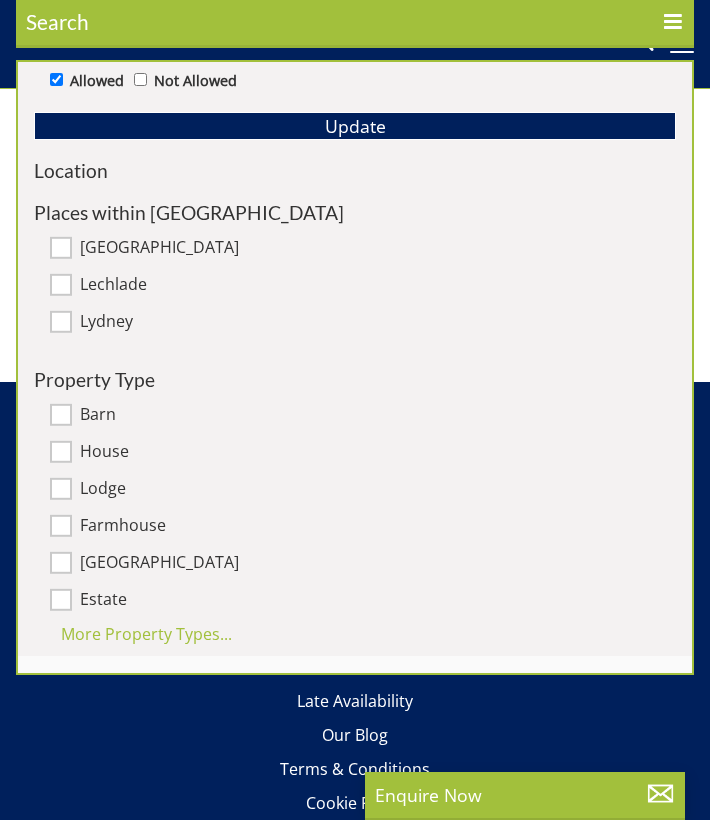 click on "Late Availability
Our Blog
Terms & Conditions
Cookie Policy
Privacy Policy & GDPR" at bounding box center [355, 769] 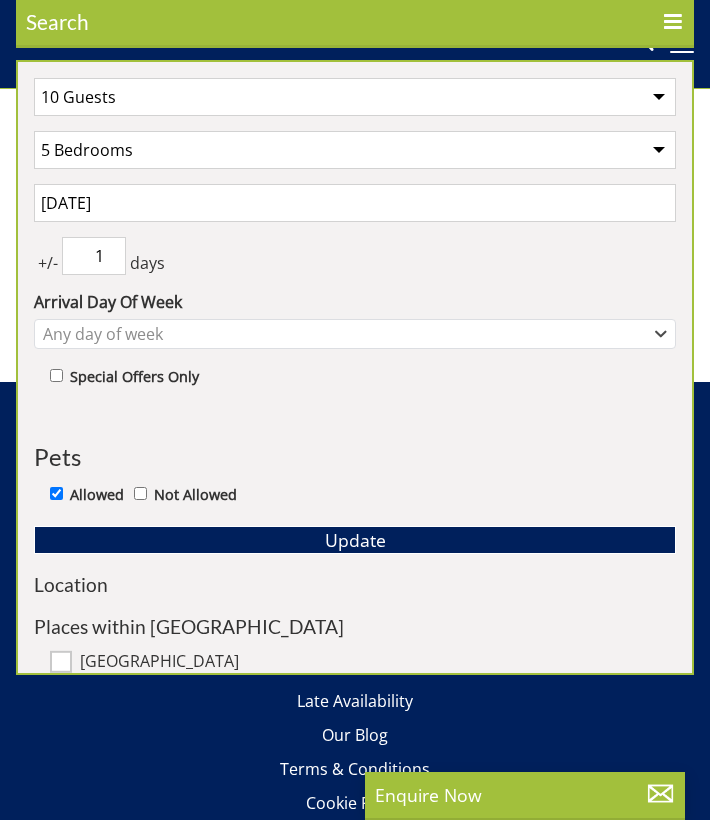 scroll, scrollTop: 0, scrollLeft: 0, axis: both 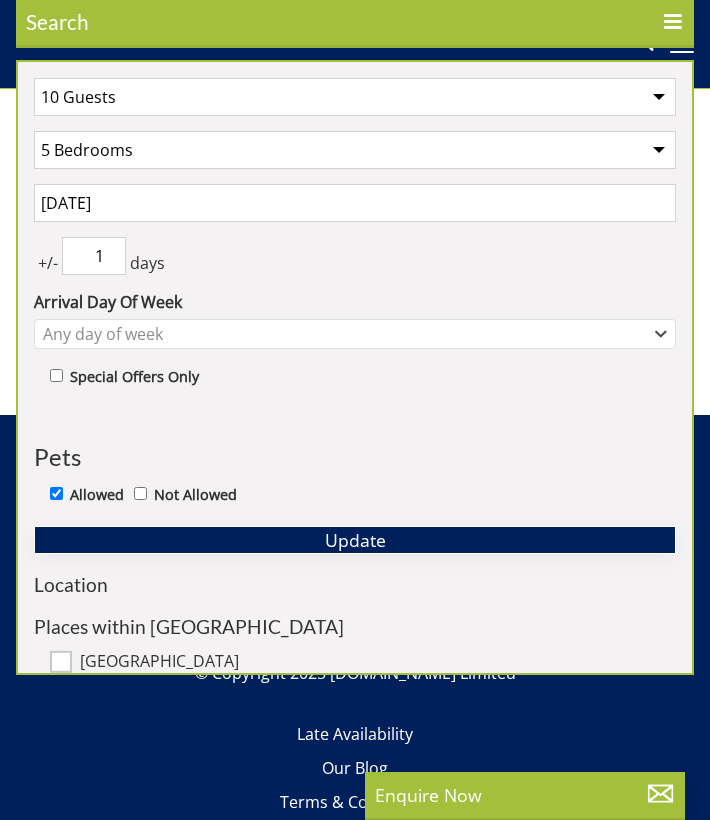 click on "Update" at bounding box center (355, 540) 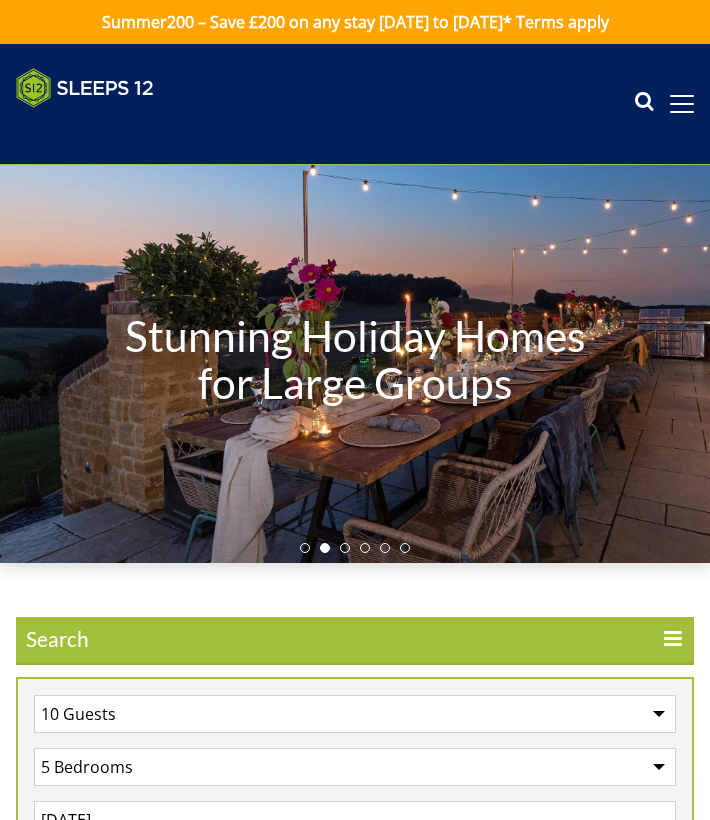 scroll, scrollTop: 0, scrollLeft: 0, axis: both 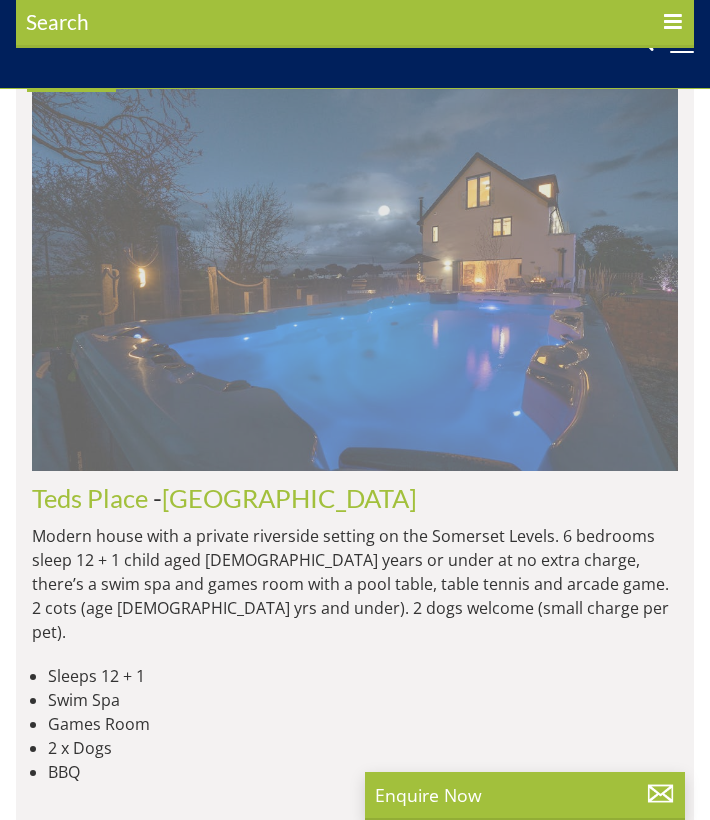 click at bounding box center [355, 262] 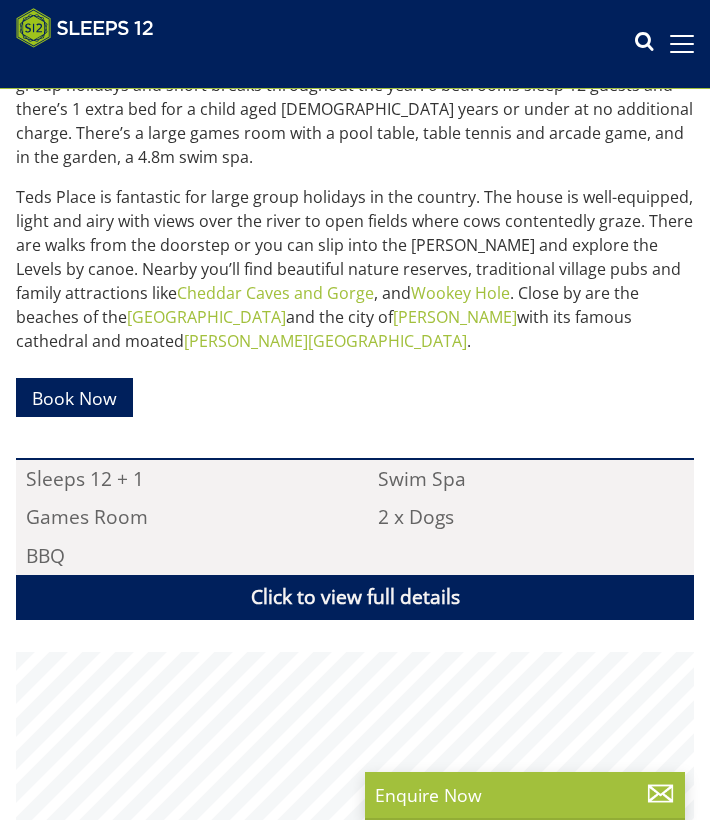 scroll, scrollTop: 1026, scrollLeft: 0, axis: vertical 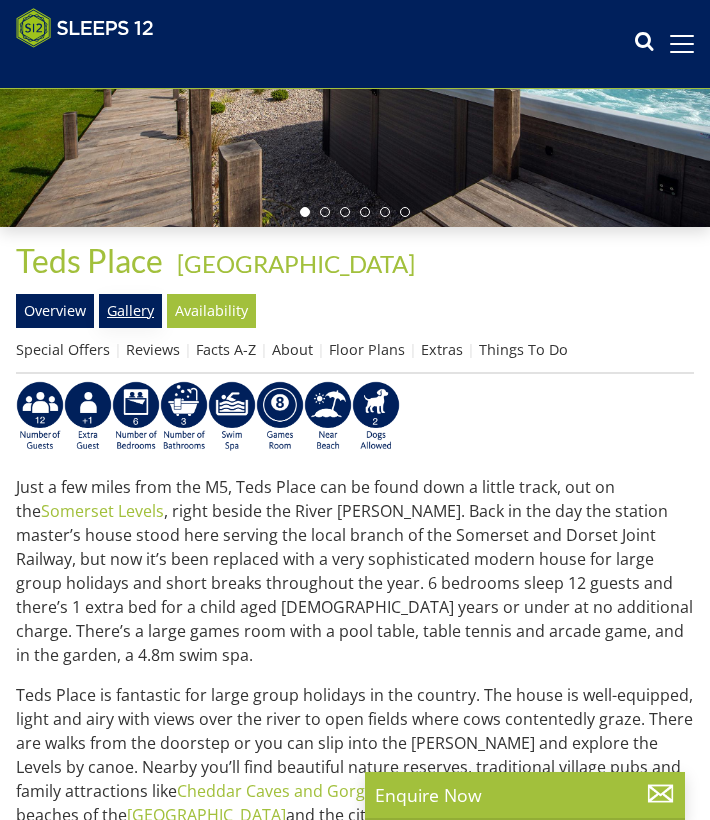 click on "Gallery" at bounding box center [130, 311] 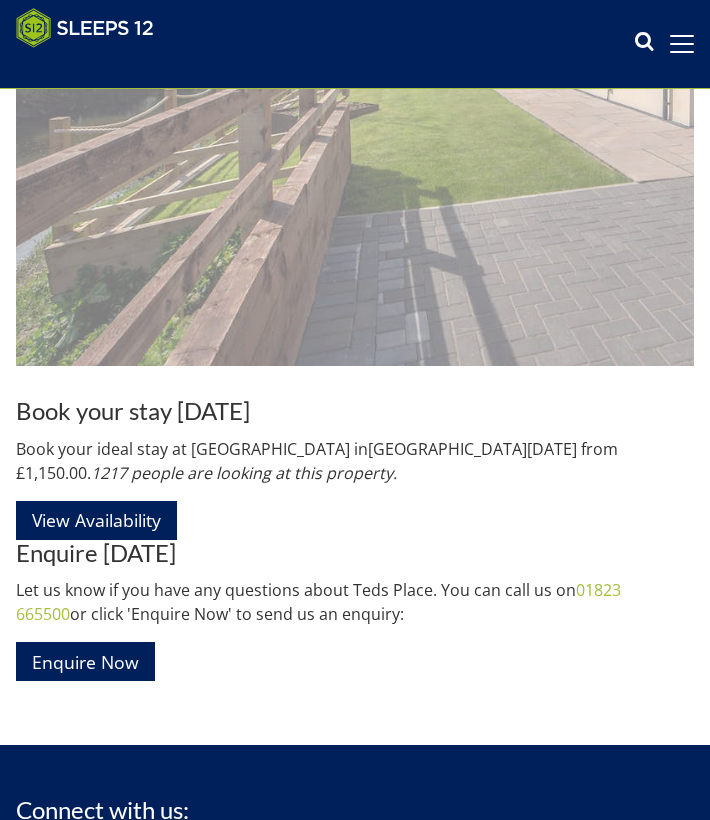 scroll, scrollTop: 25959, scrollLeft: 0, axis: vertical 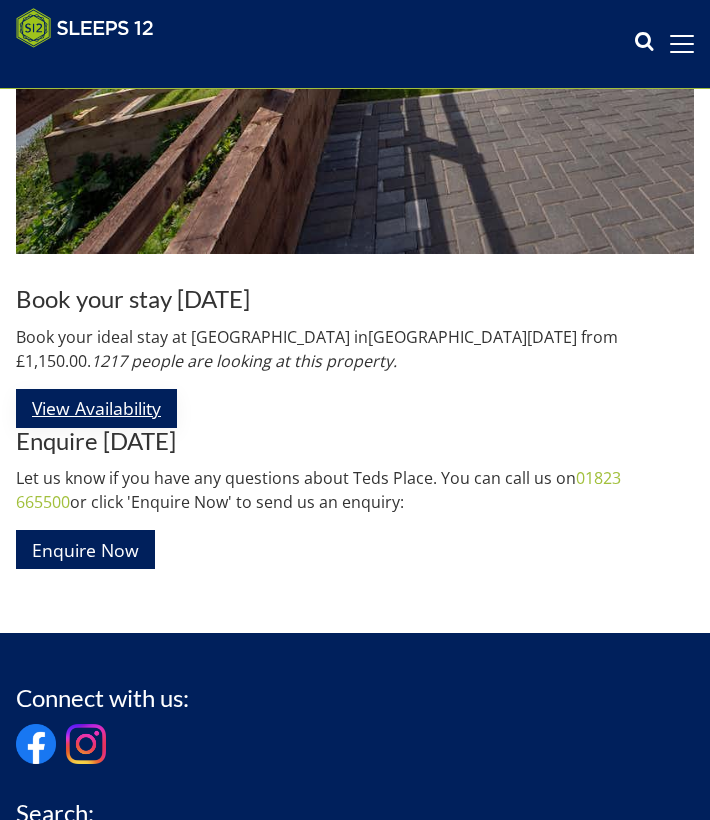 click on "View Availability" at bounding box center (96, 408) 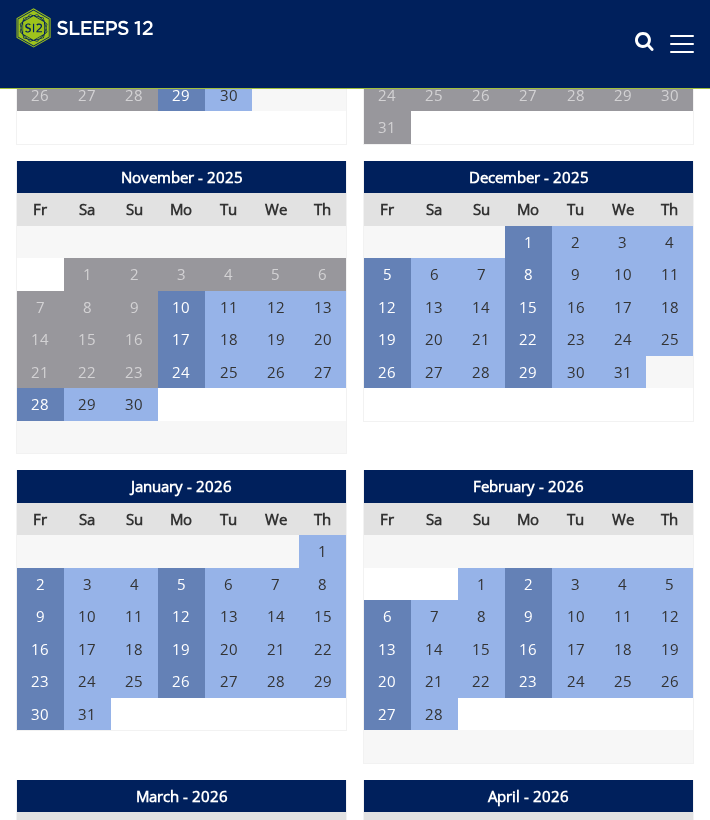 scroll, scrollTop: 1117, scrollLeft: 0, axis: vertical 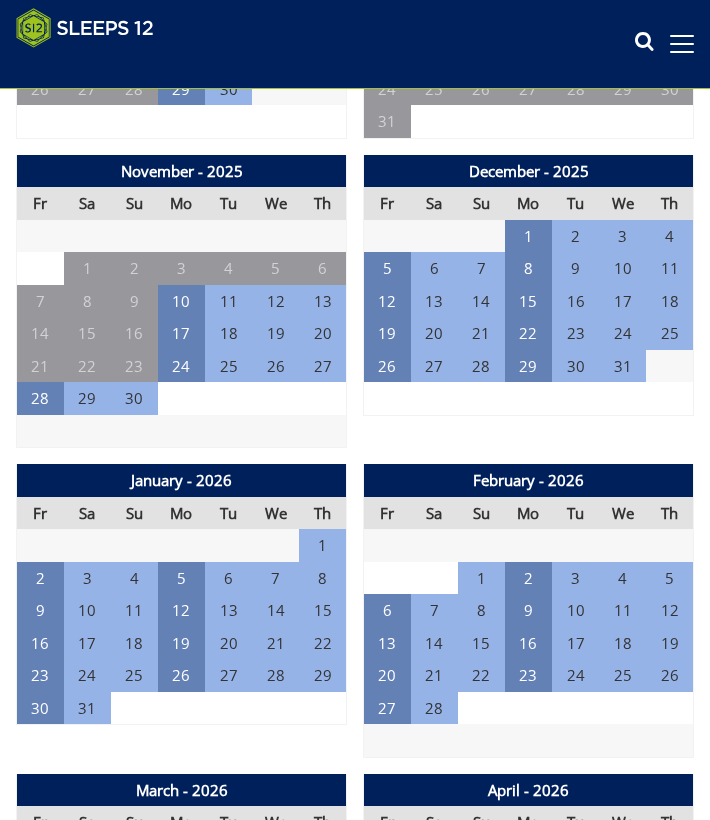 click on "21" at bounding box center (481, 333) 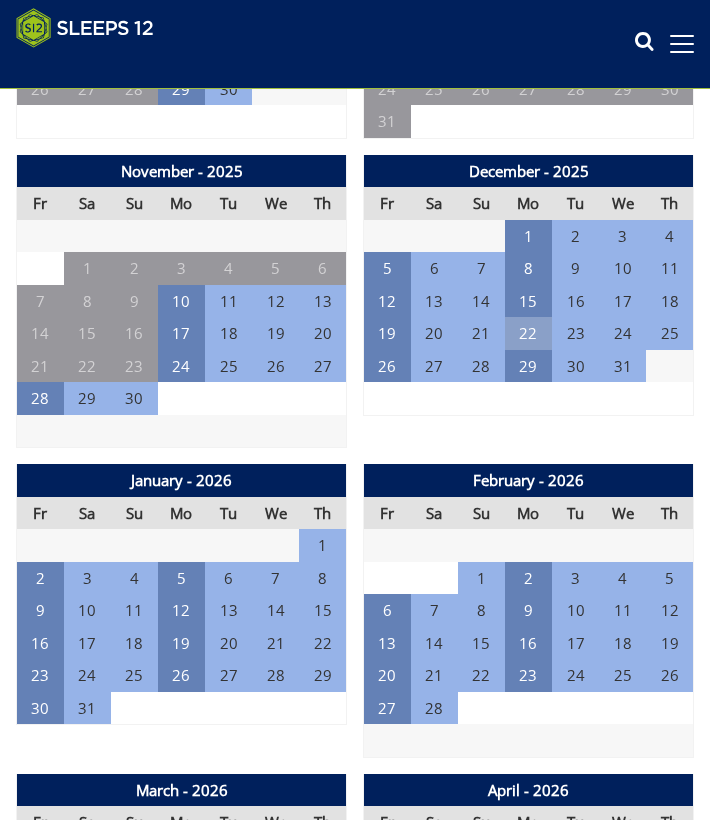 click on "22" at bounding box center [528, 333] 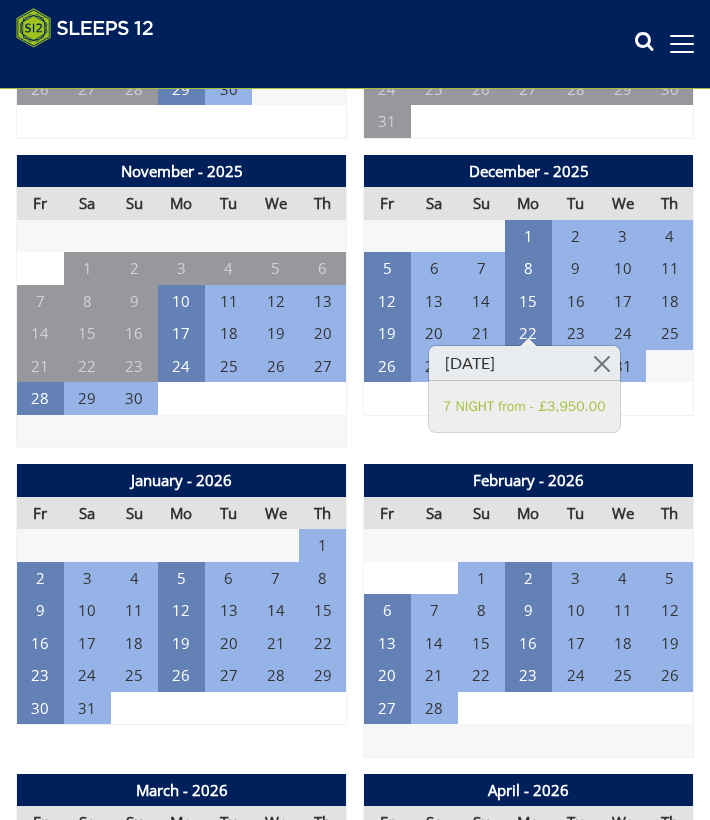 scroll, scrollTop: 25959, scrollLeft: 0, axis: vertical 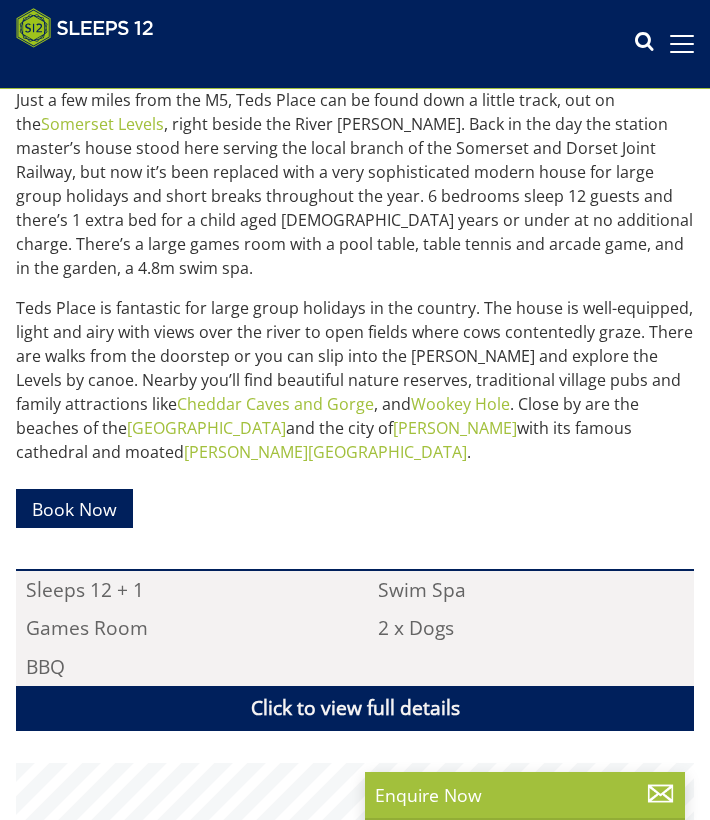 select on "10" 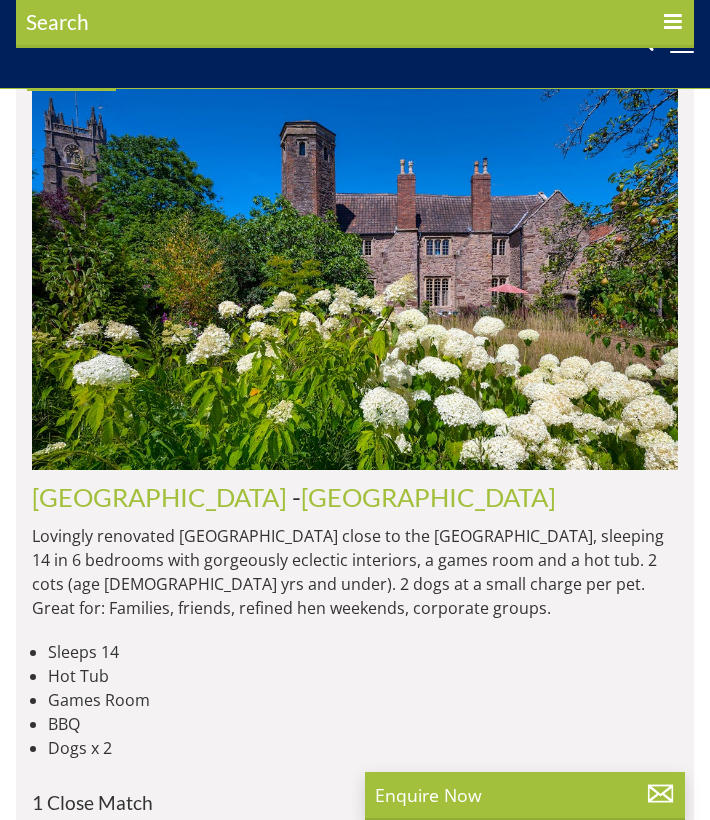 scroll, scrollTop: 2203, scrollLeft: 0, axis: vertical 